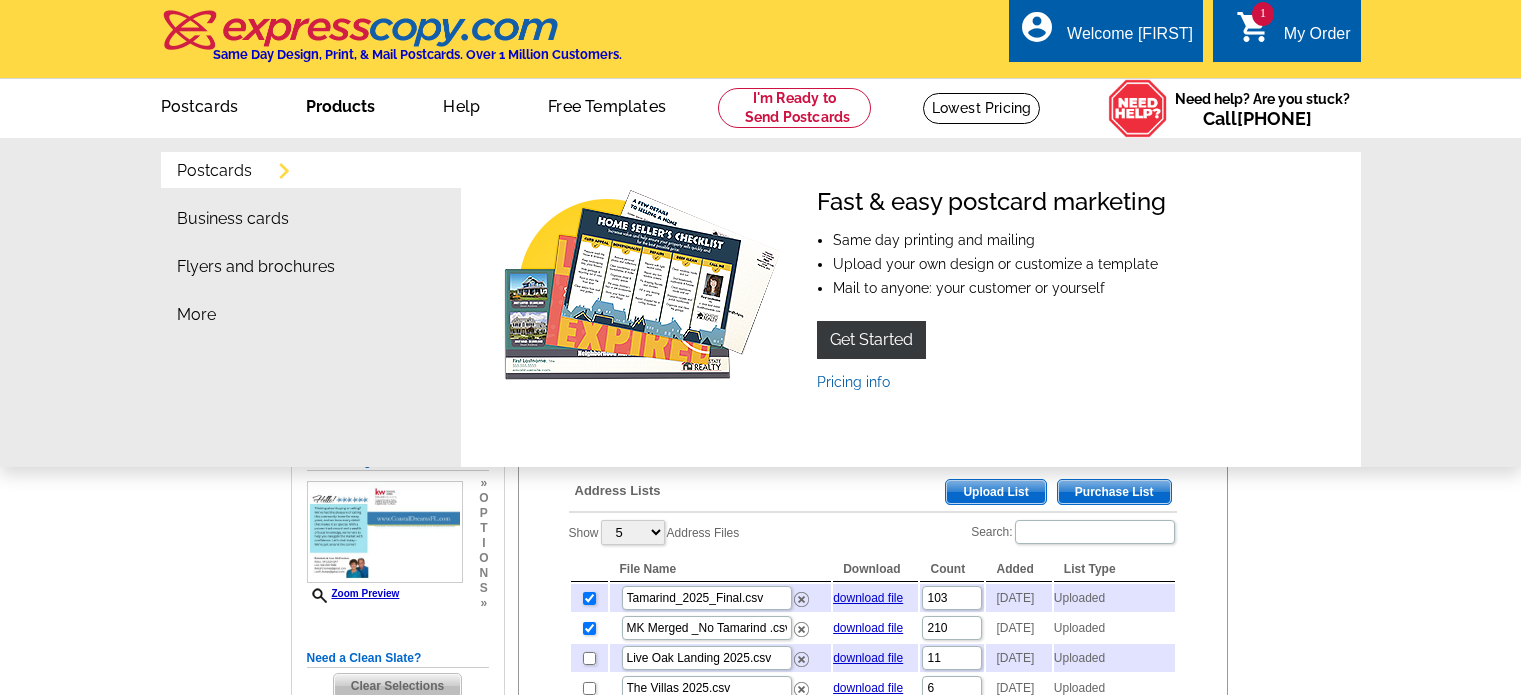 scroll, scrollTop: 0, scrollLeft: 0, axis: both 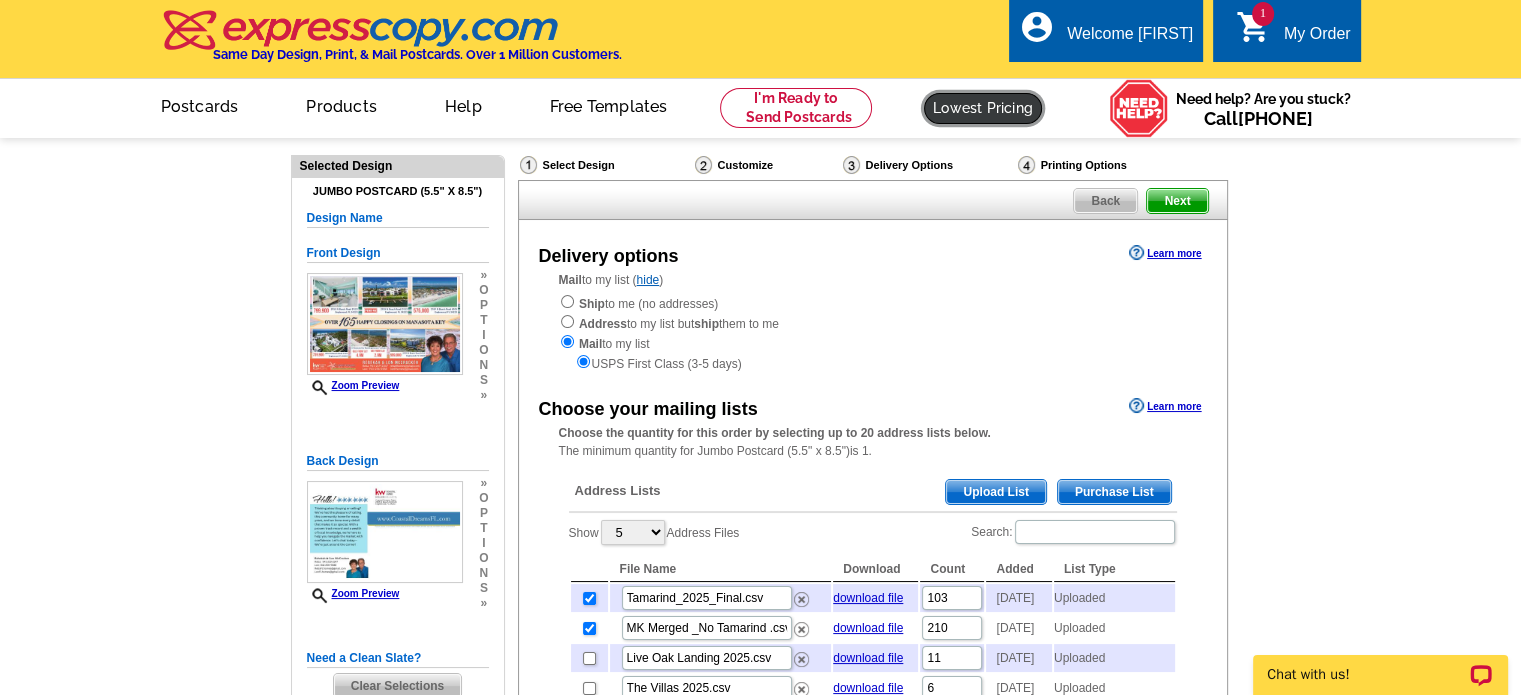 click at bounding box center (983, 108) 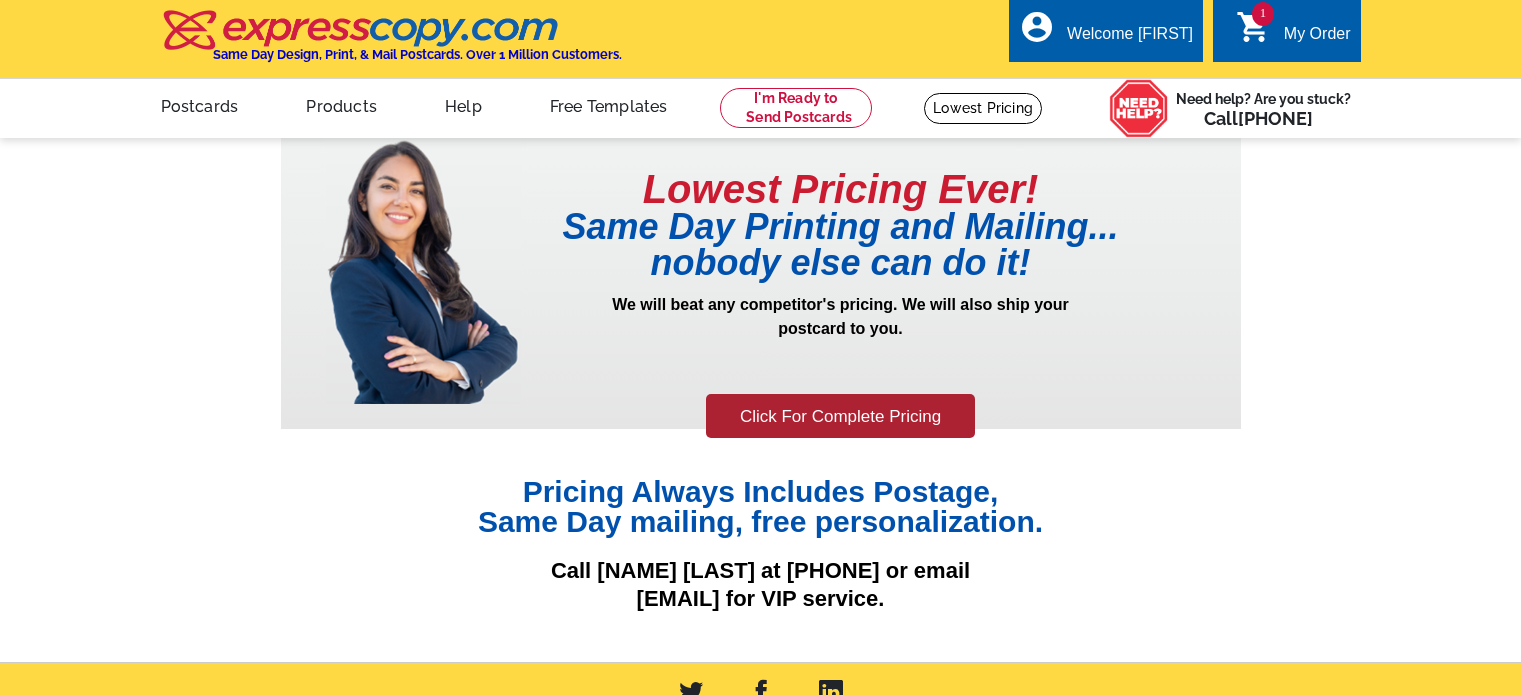 scroll, scrollTop: 0, scrollLeft: 0, axis: both 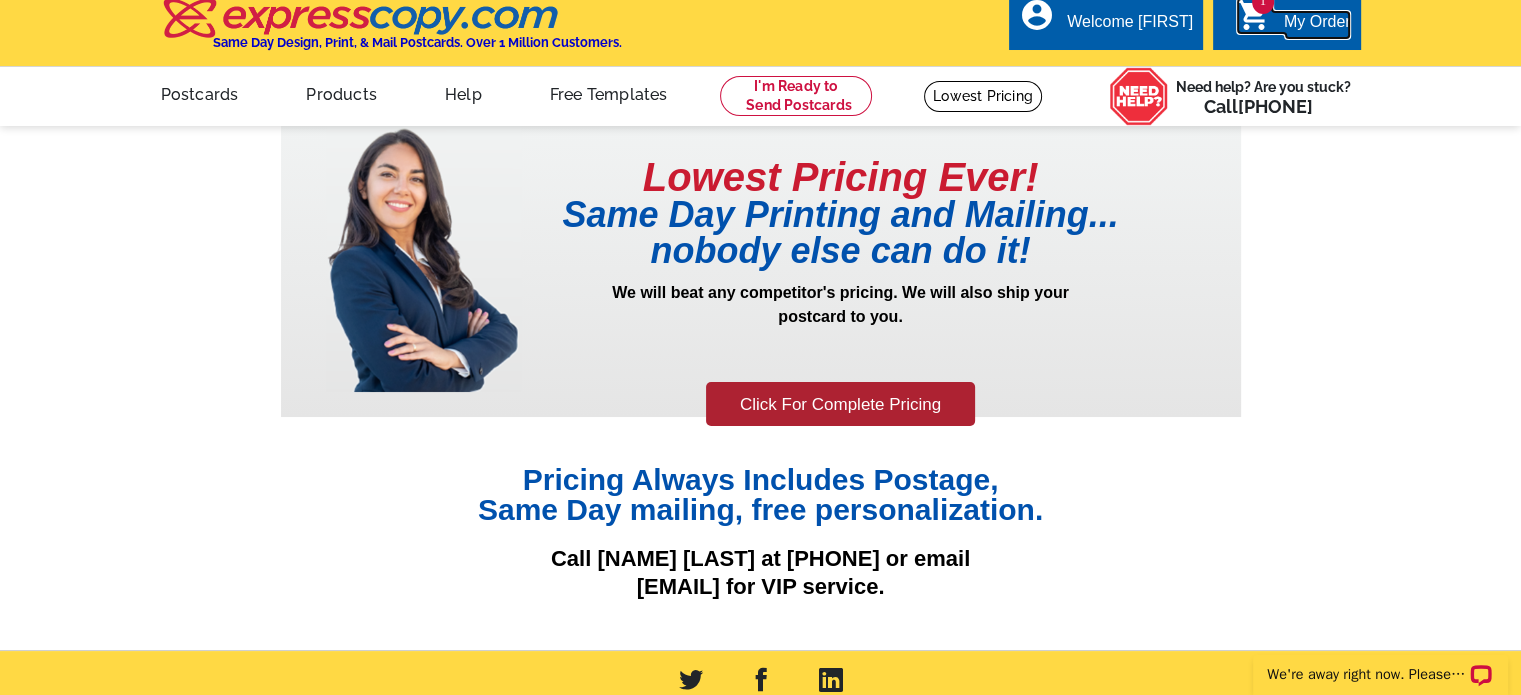 click on "shopping_cart" at bounding box center [1254, 15] 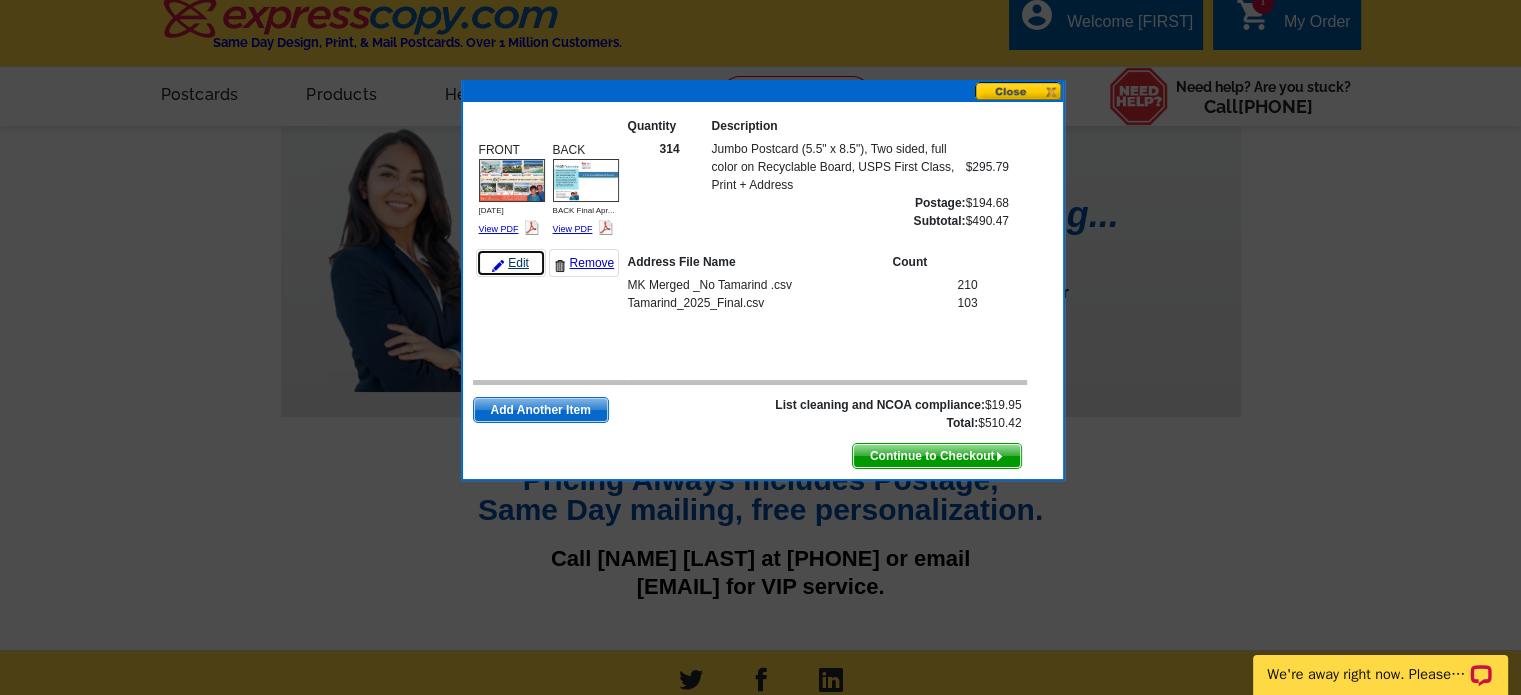 click on "Edit" at bounding box center [511, 263] 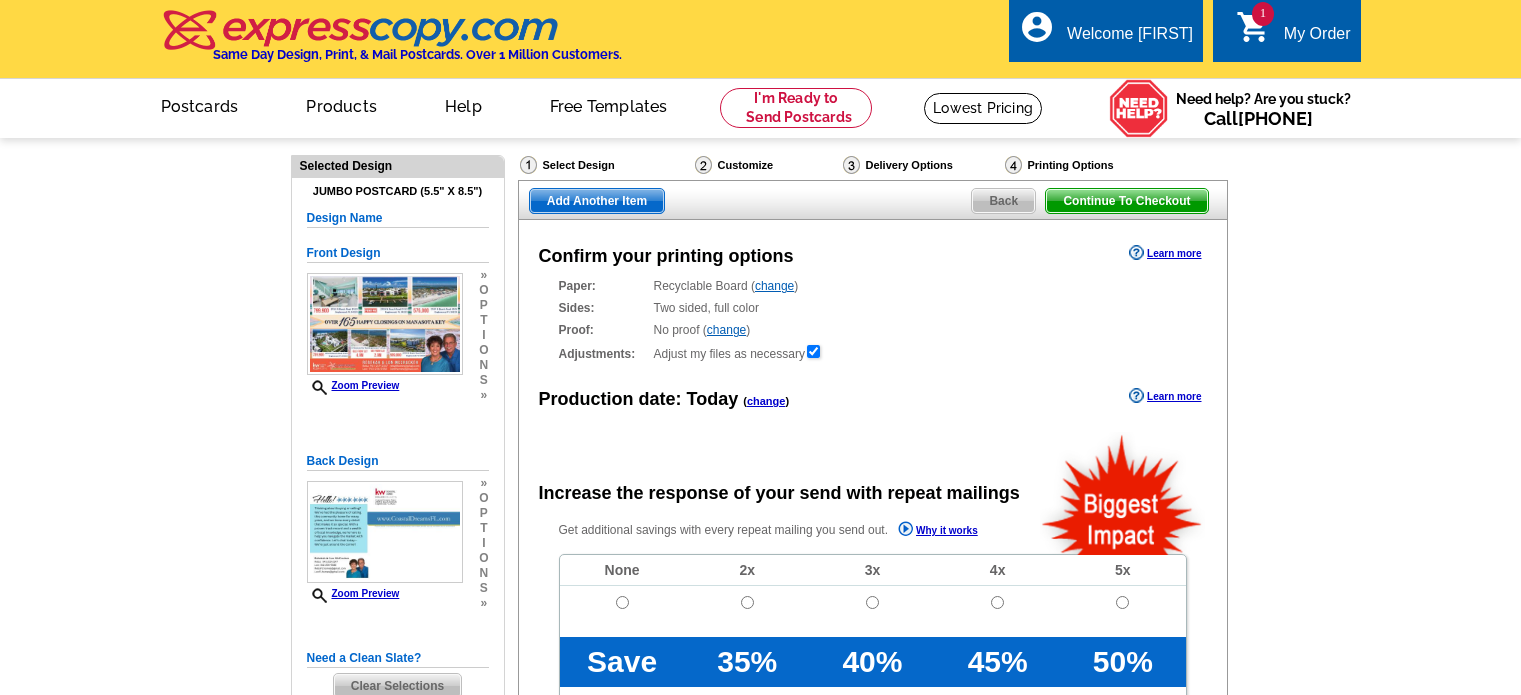 scroll, scrollTop: 0, scrollLeft: 0, axis: both 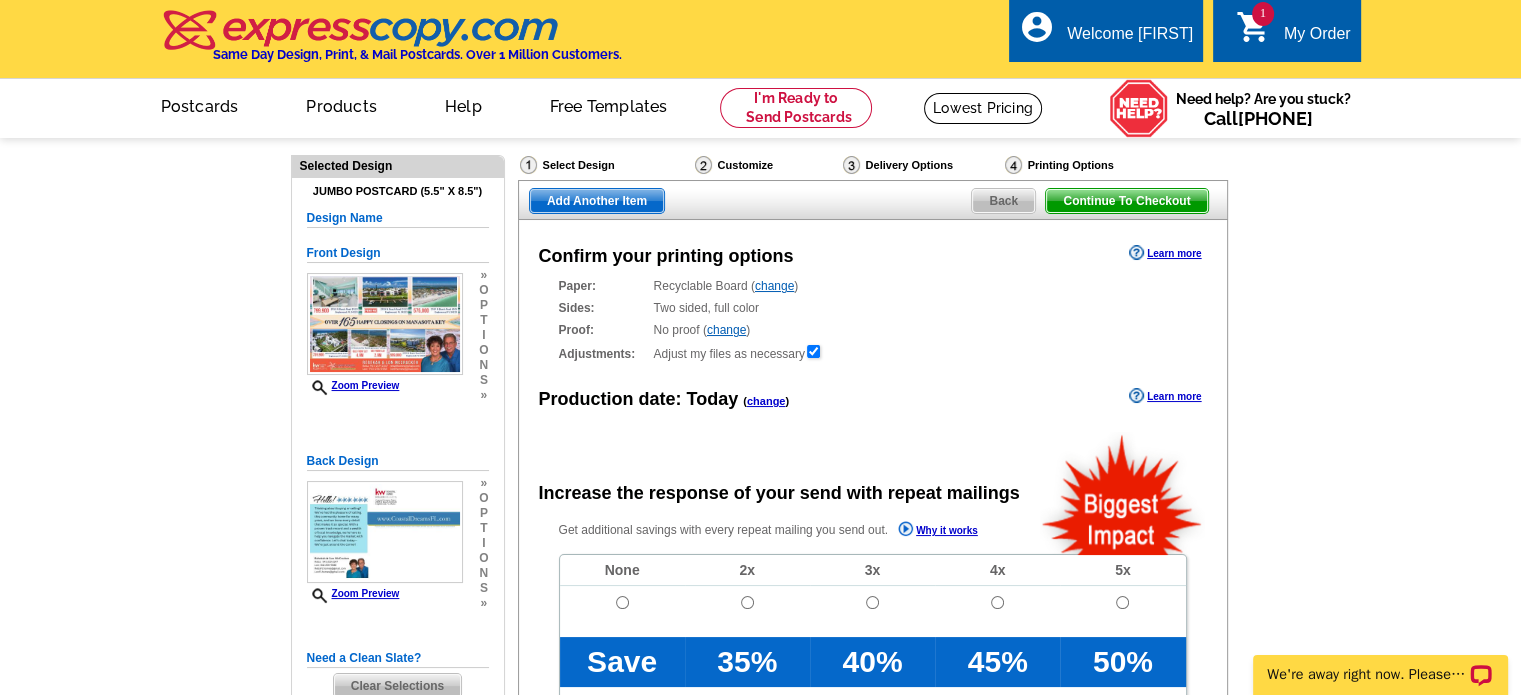 radio on "false" 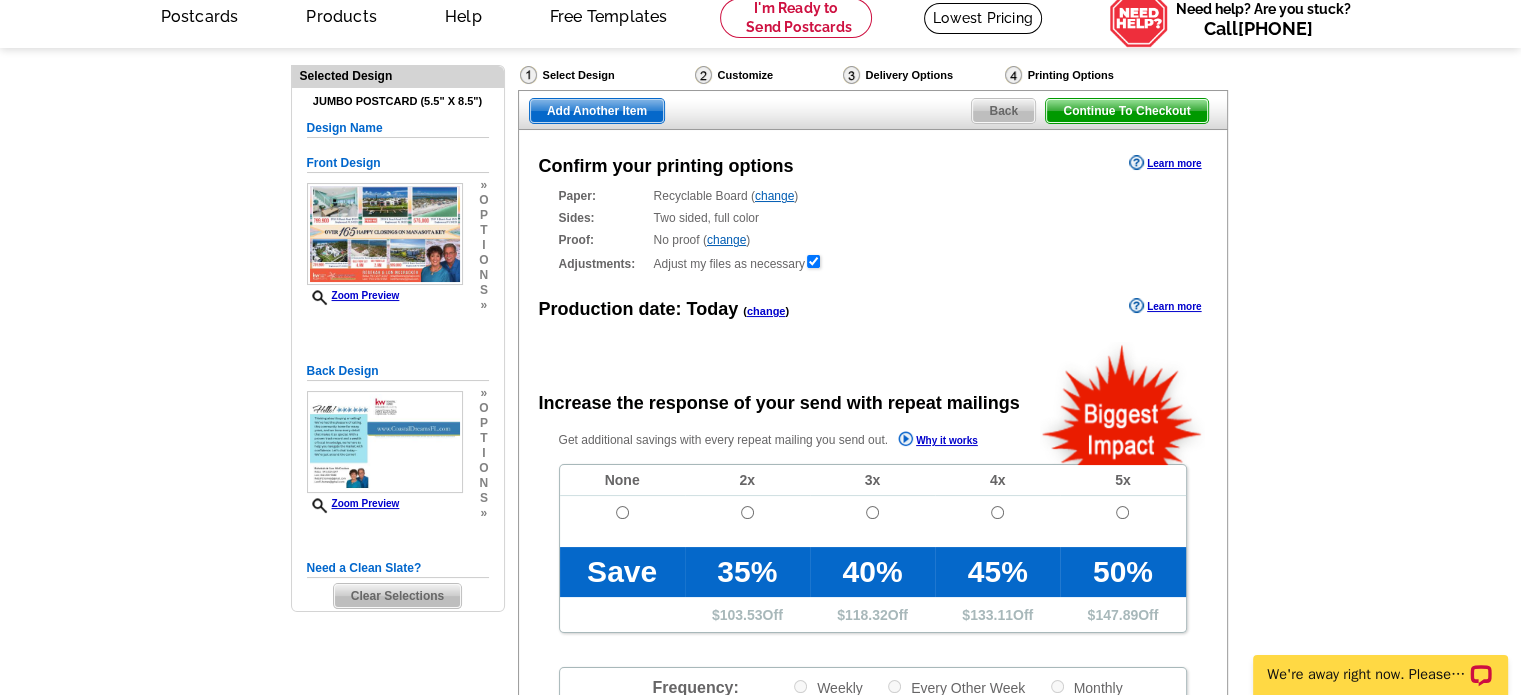 scroll, scrollTop: 75, scrollLeft: 0, axis: vertical 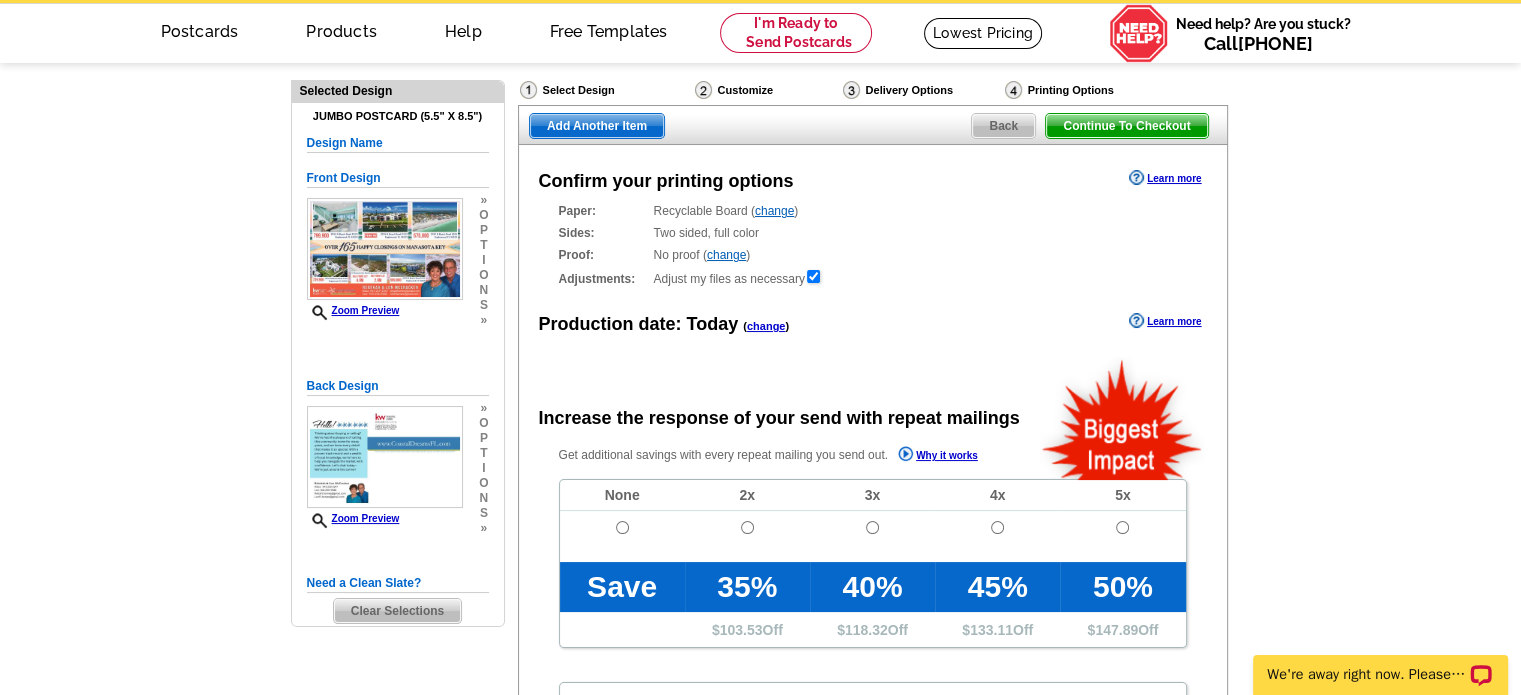 click on "Select Design" at bounding box center [605, 92] 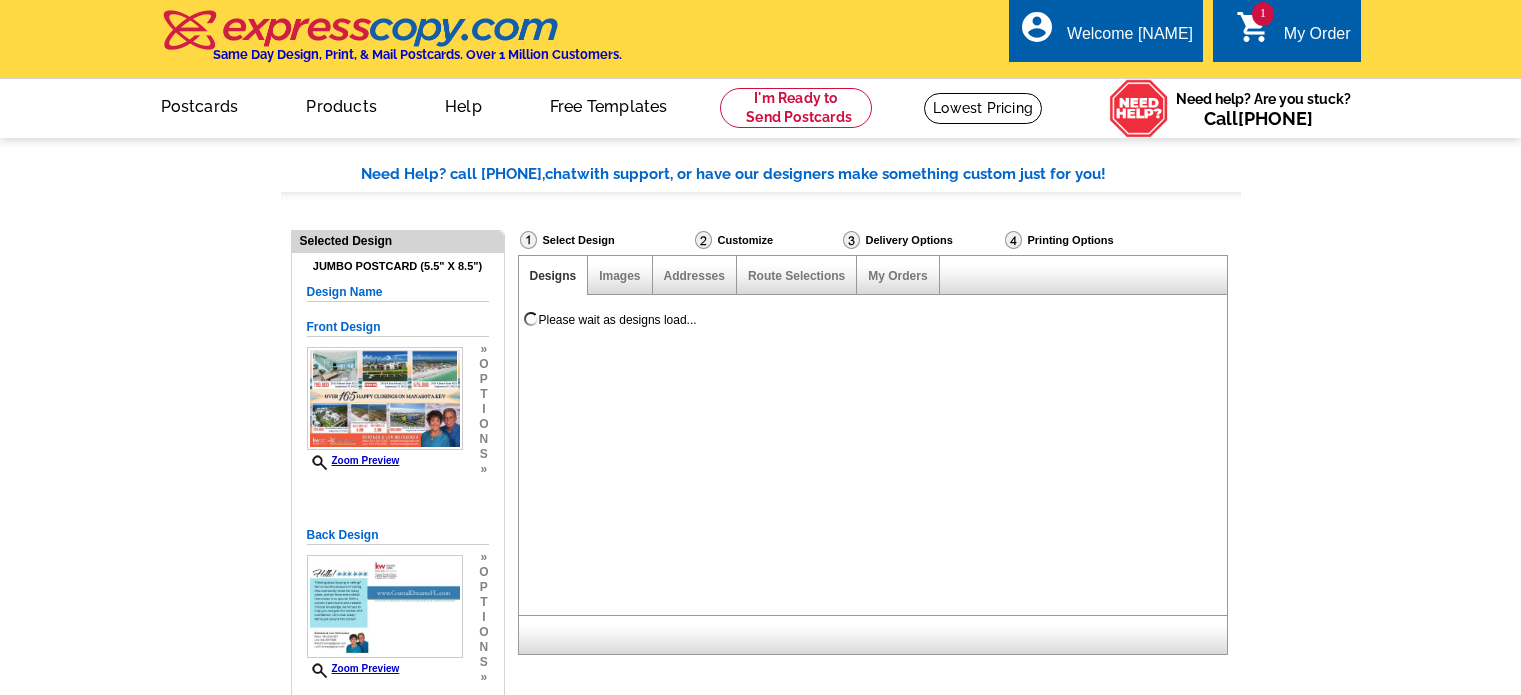scroll, scrollTop: 0, scrollLeft: 0, axis: both 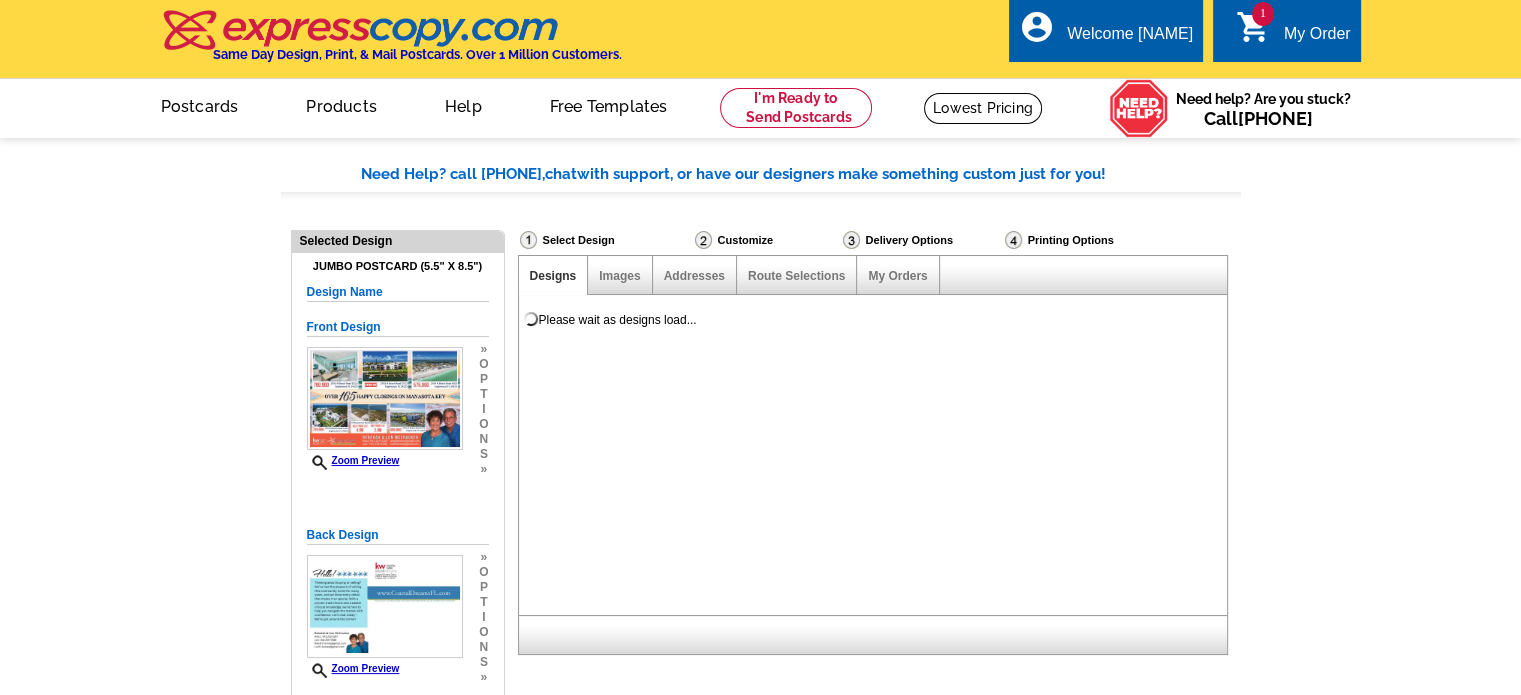 select on "785" 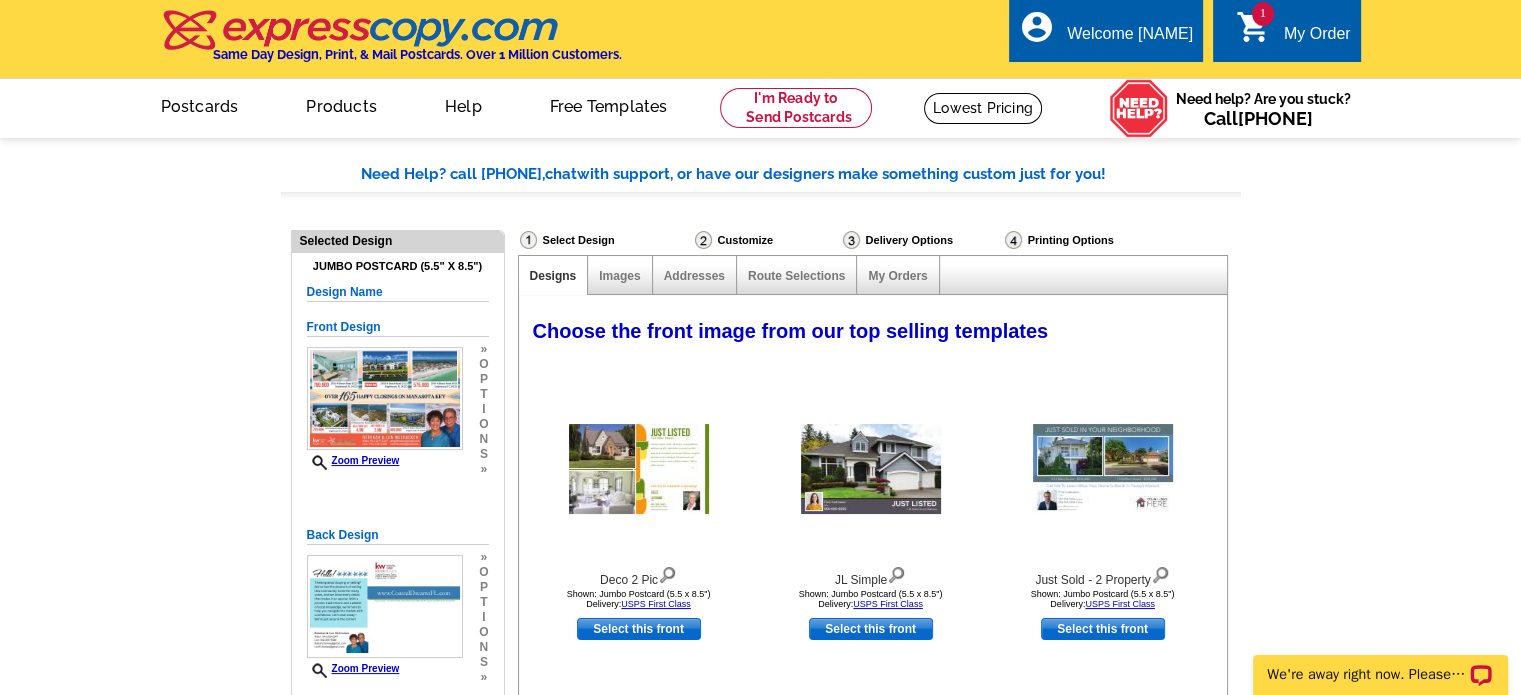 scroll, scrollTop: 0, scrollLeft: 0, axis: both 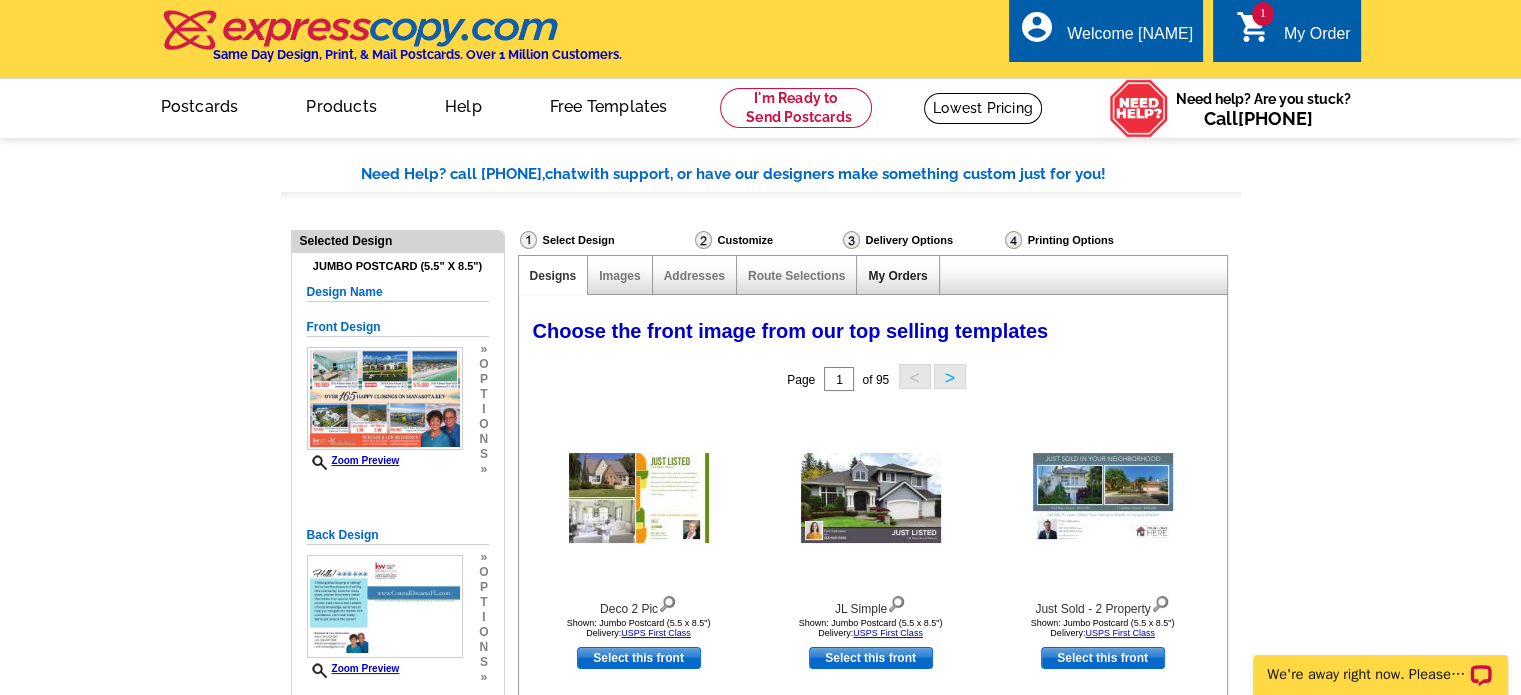 click on "My Orders" at bounding box center [897, 276] 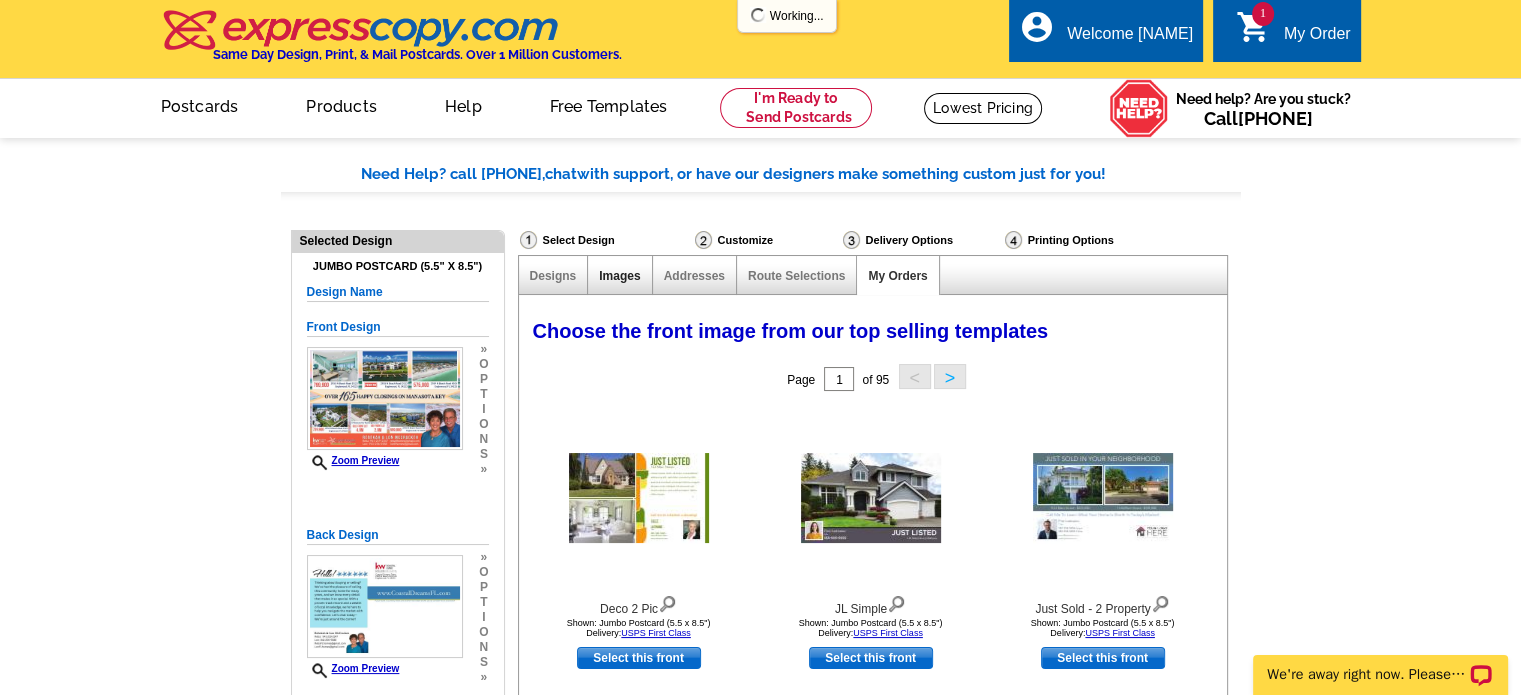 click on "Images" at bounding box center [619, 276] 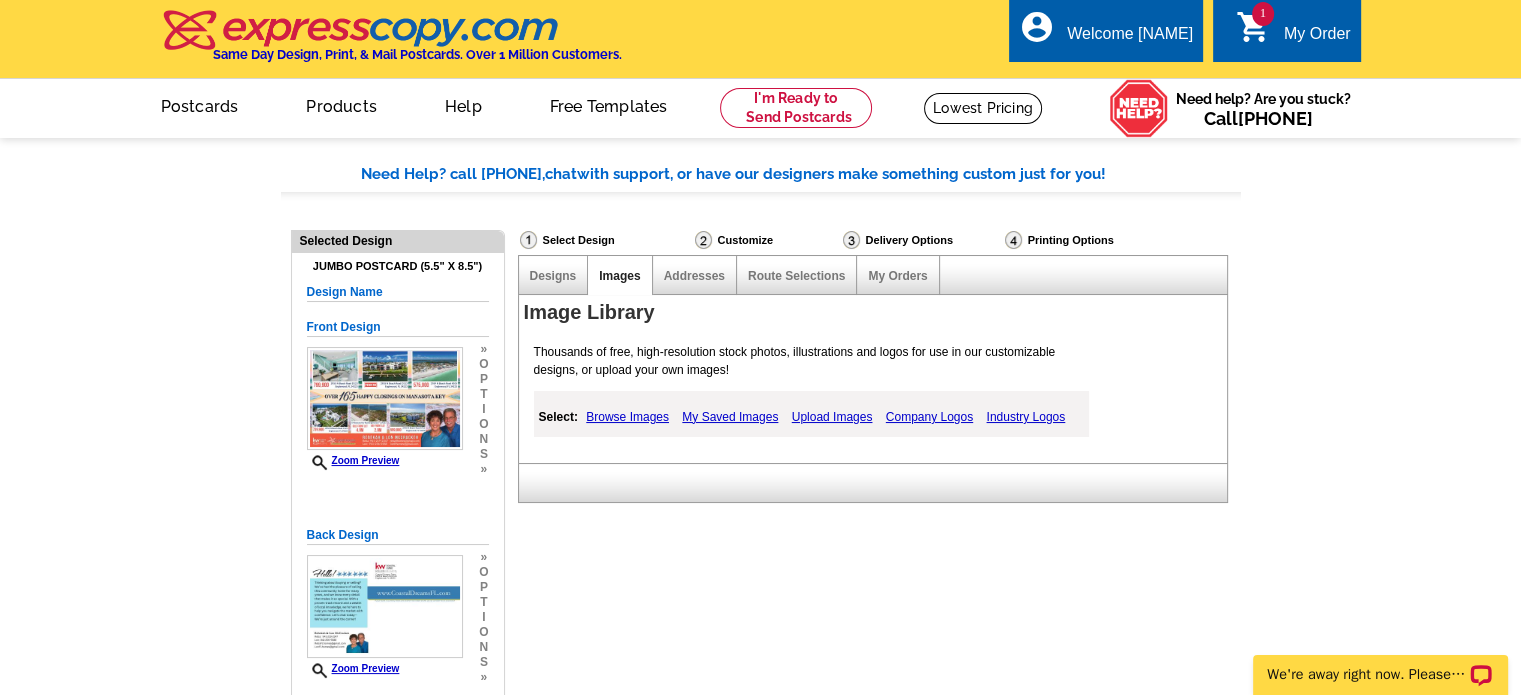 click on "Images" at bounding box center [619, 276] 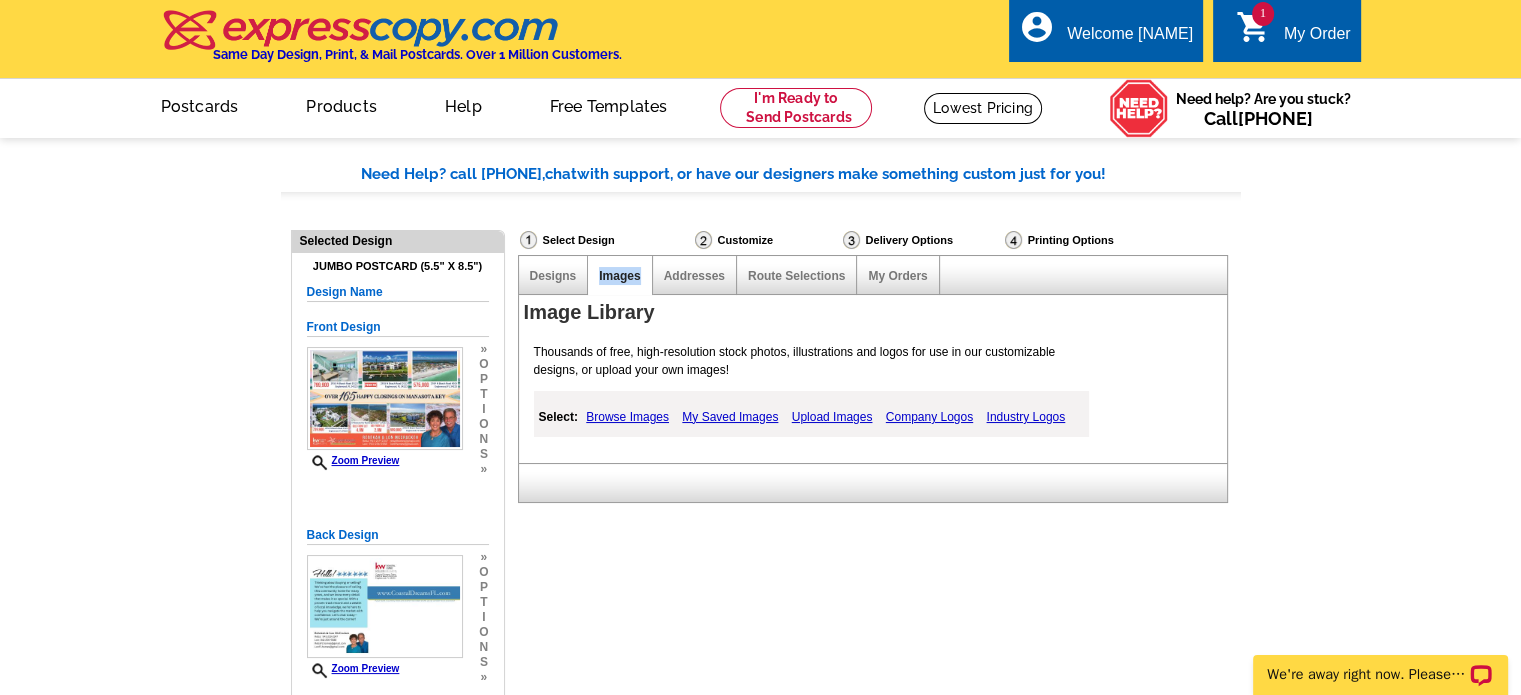 click on "Images" at bounding box center [619, 276] 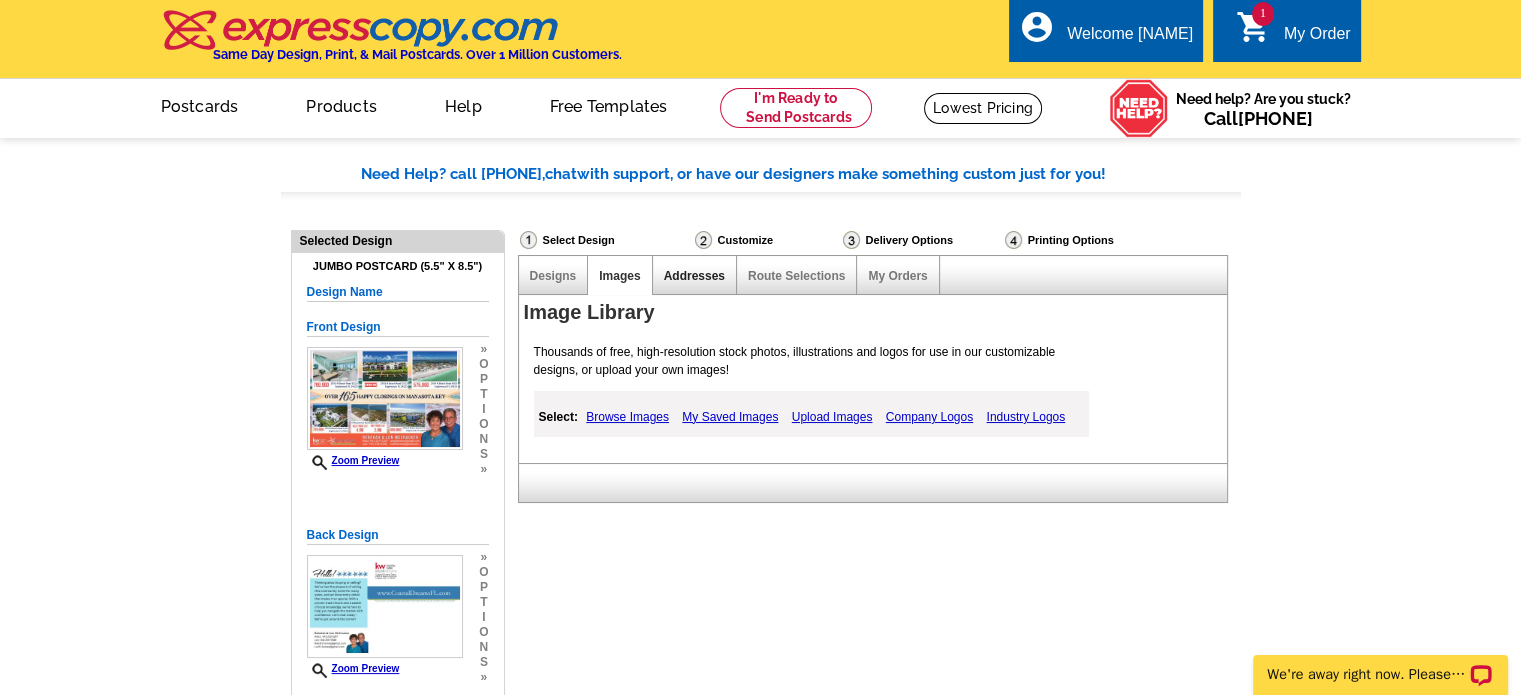 click on "Addresses" at bounding box center (694, 276) 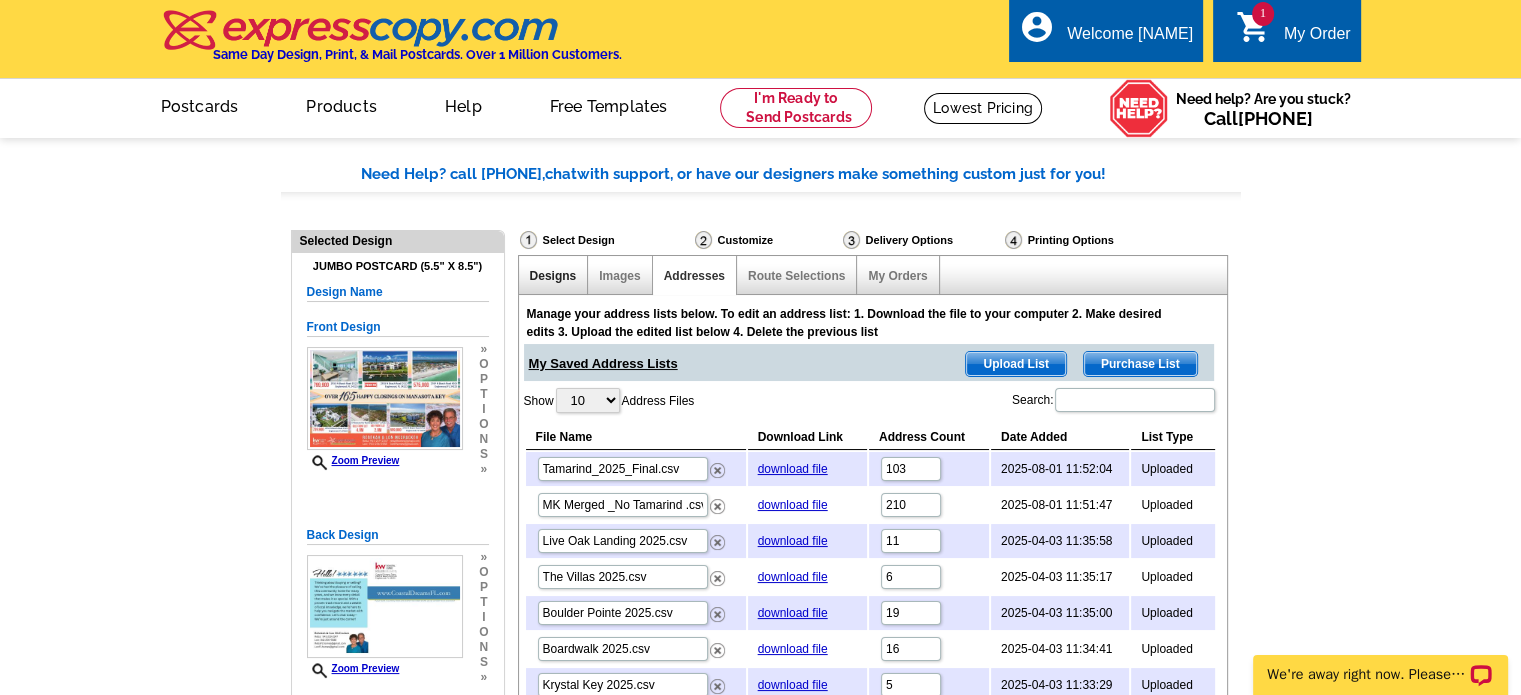 click on "Designs" at bounding box center (553, 276) 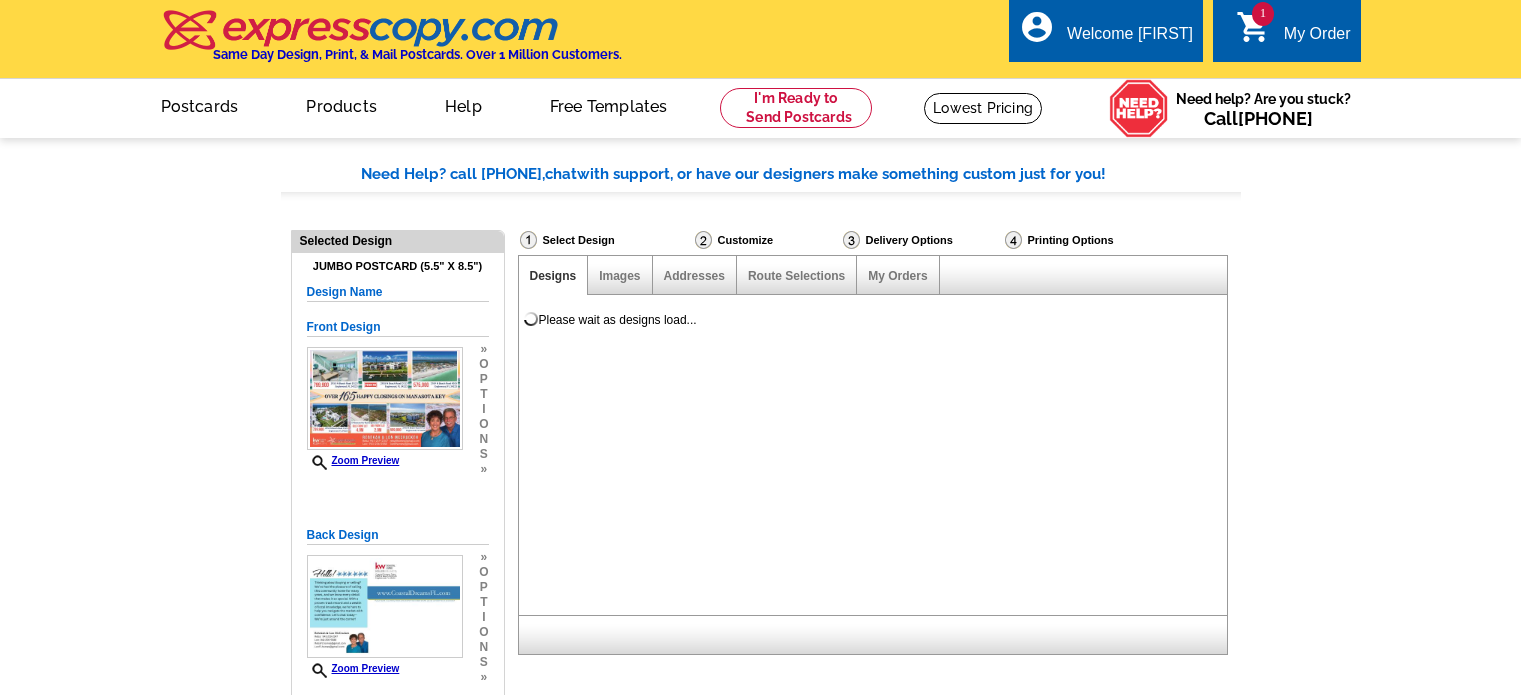 scroll, scrollTop: 0, scrollLeft: 0, axis: both 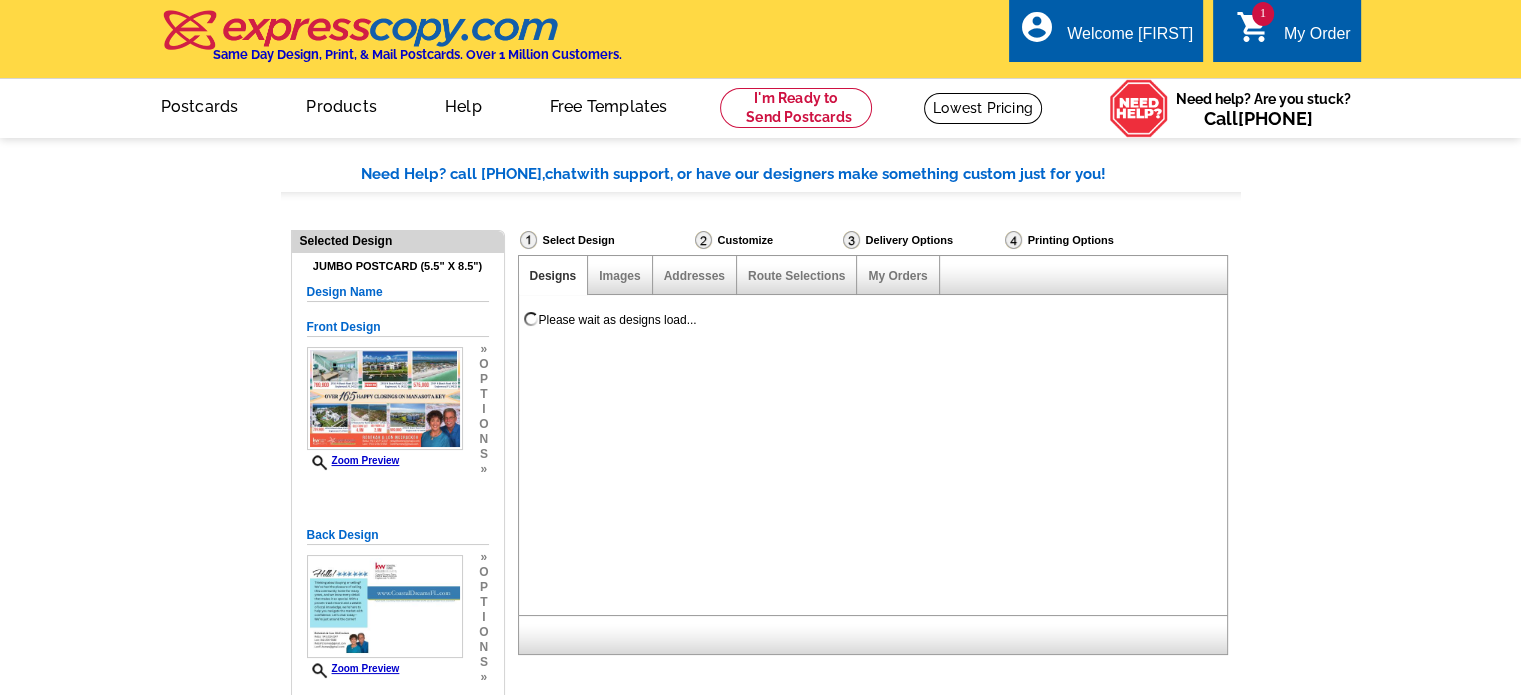 select on "785" 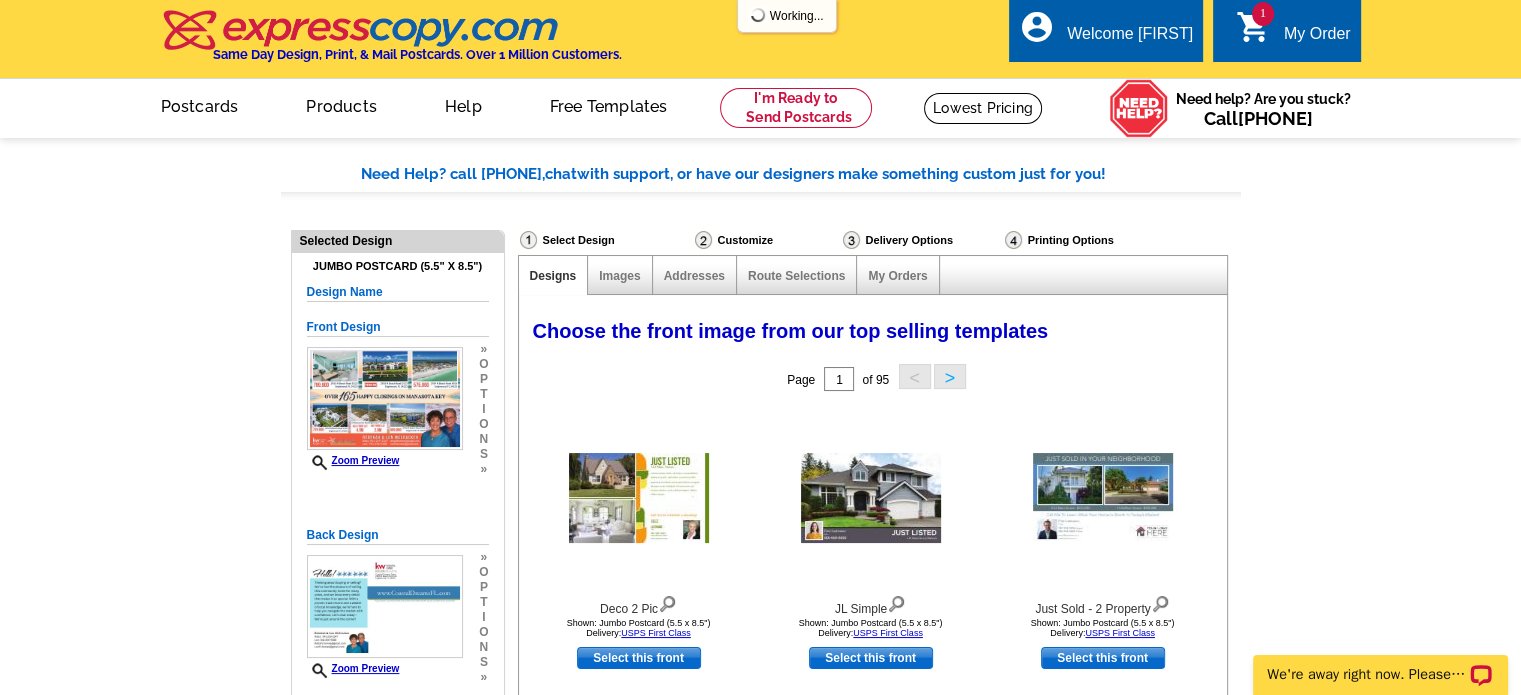 scroll, scrollTop: 0, scrollLeft: 0, axis: both 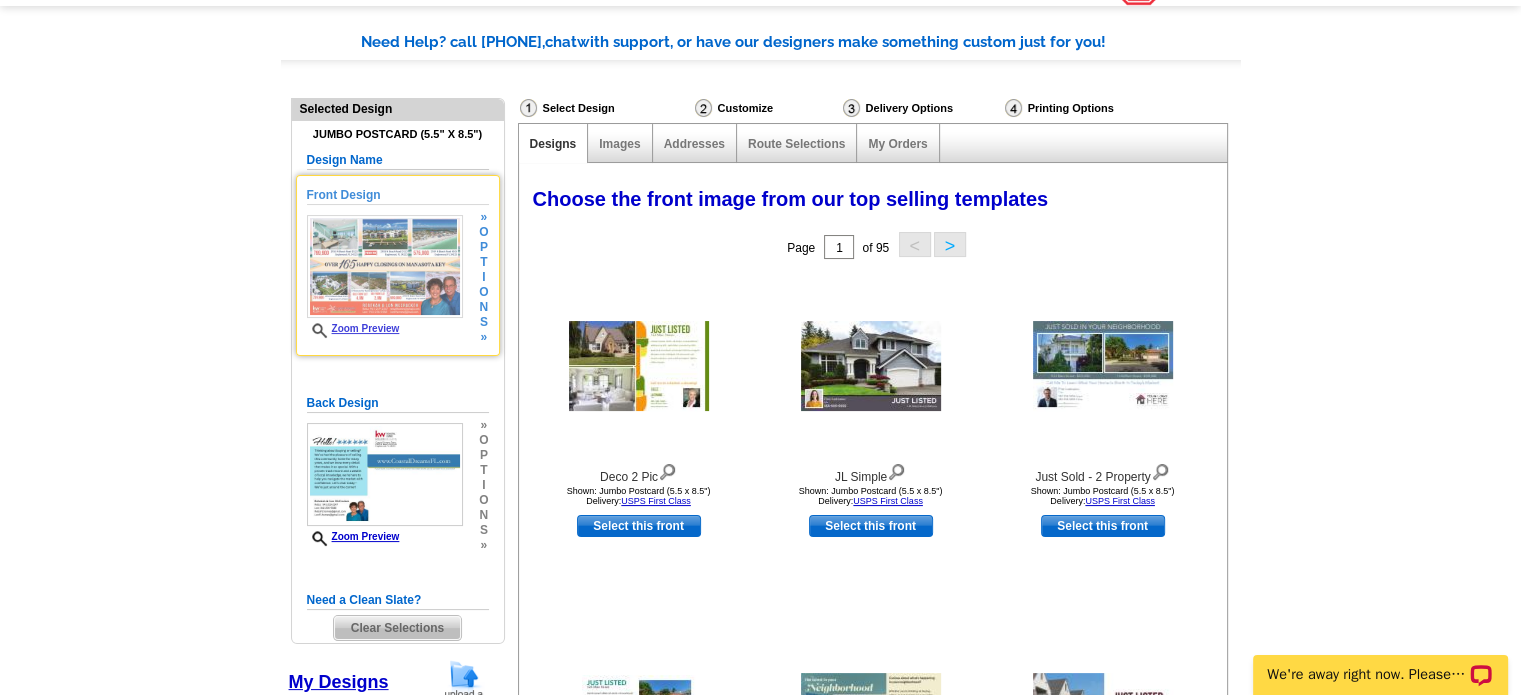 click at bounding box center (385, 266) 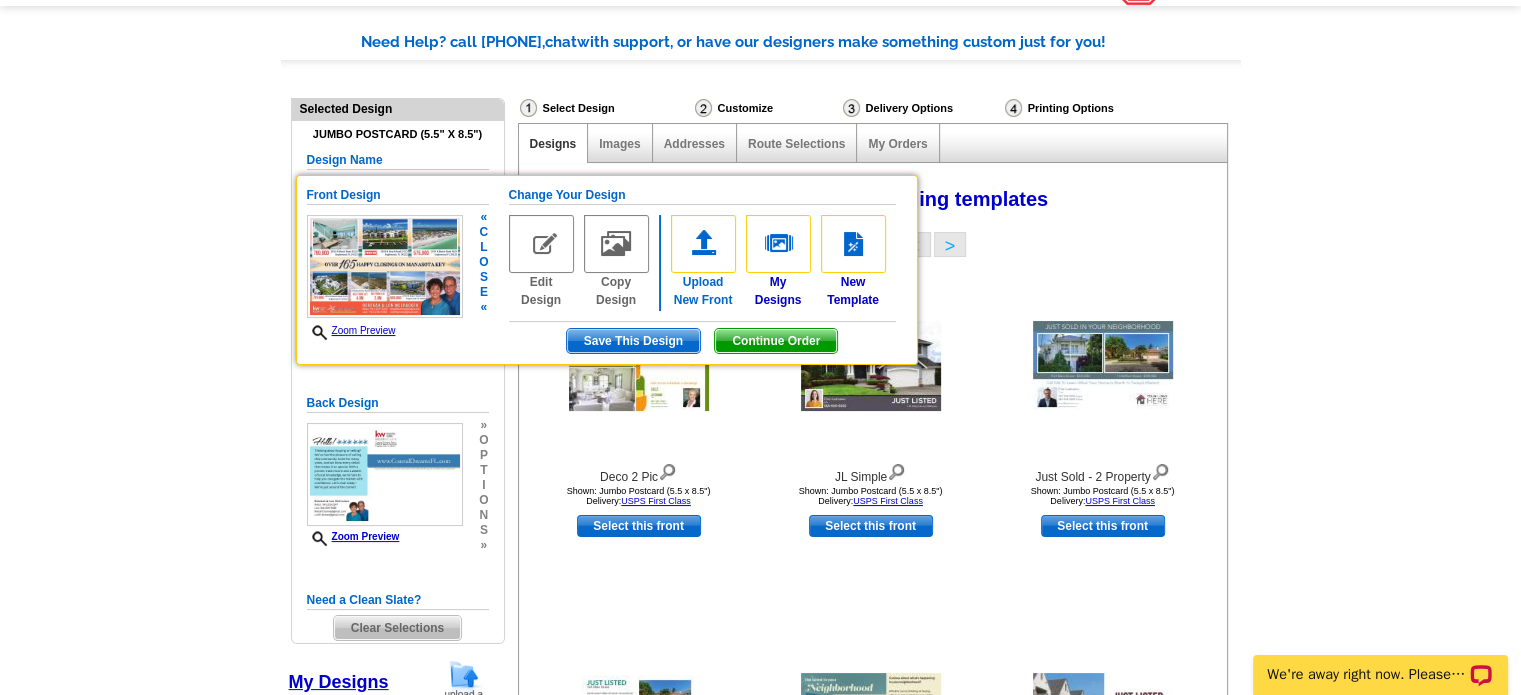 click at bounding box center (703, 244) 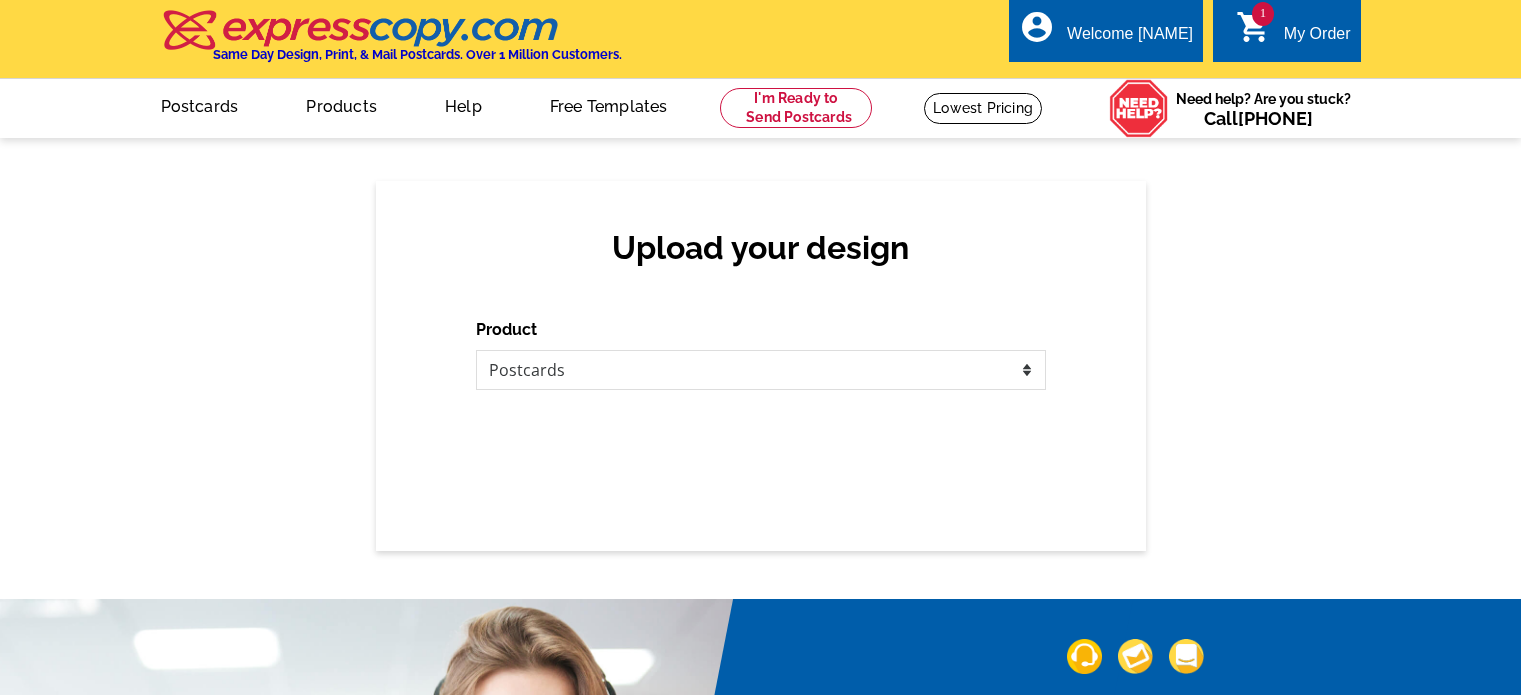 scroll, scrollTop: 0, scrollLeft: 0, axis: both 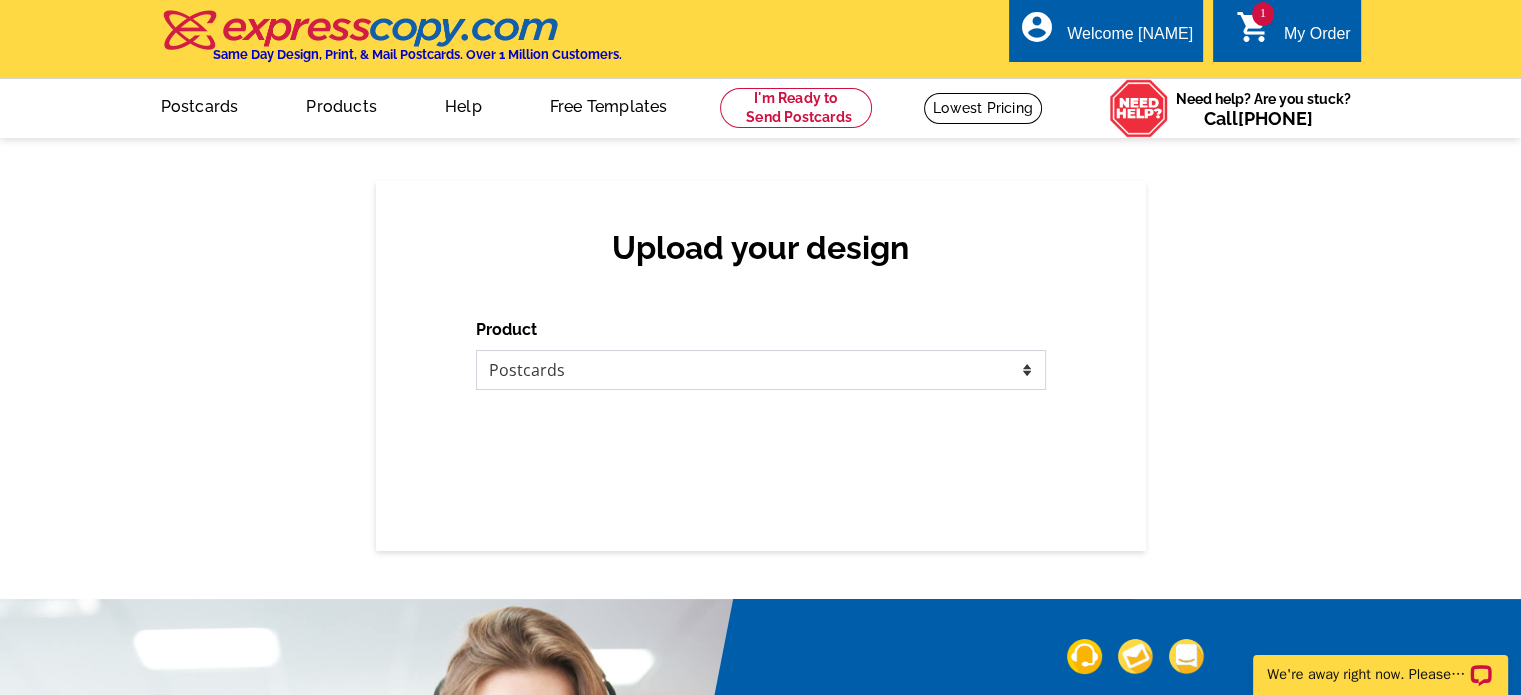 click on "Please select the type of file...
Postcards
Business Cards
Letters and flyers
Greeting Cards
Door Hangers" at bounding box center (761, 370) 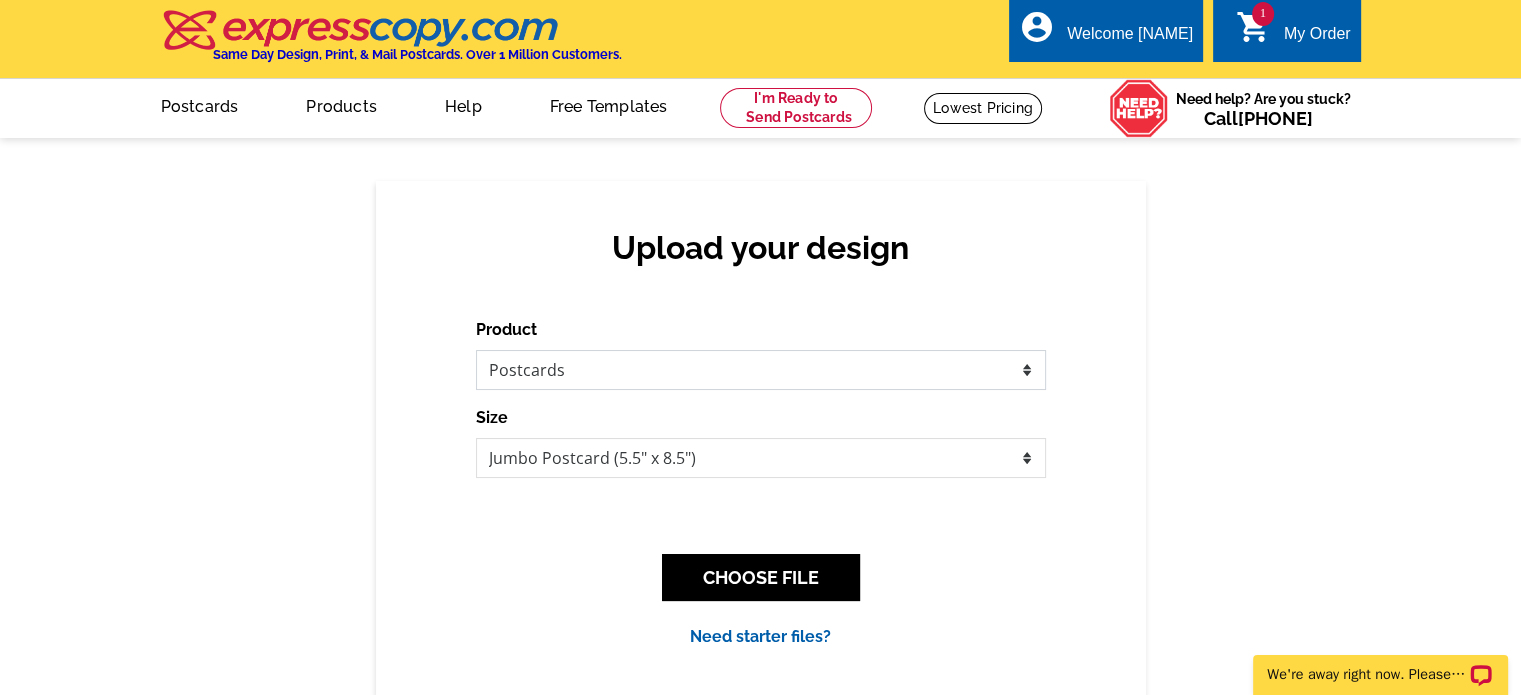 click on "Please select the type of file...
Postcards
Business Cards
Letters and flyers
Greeting Cards
Door Hangers" at bounding box center (761, 370) 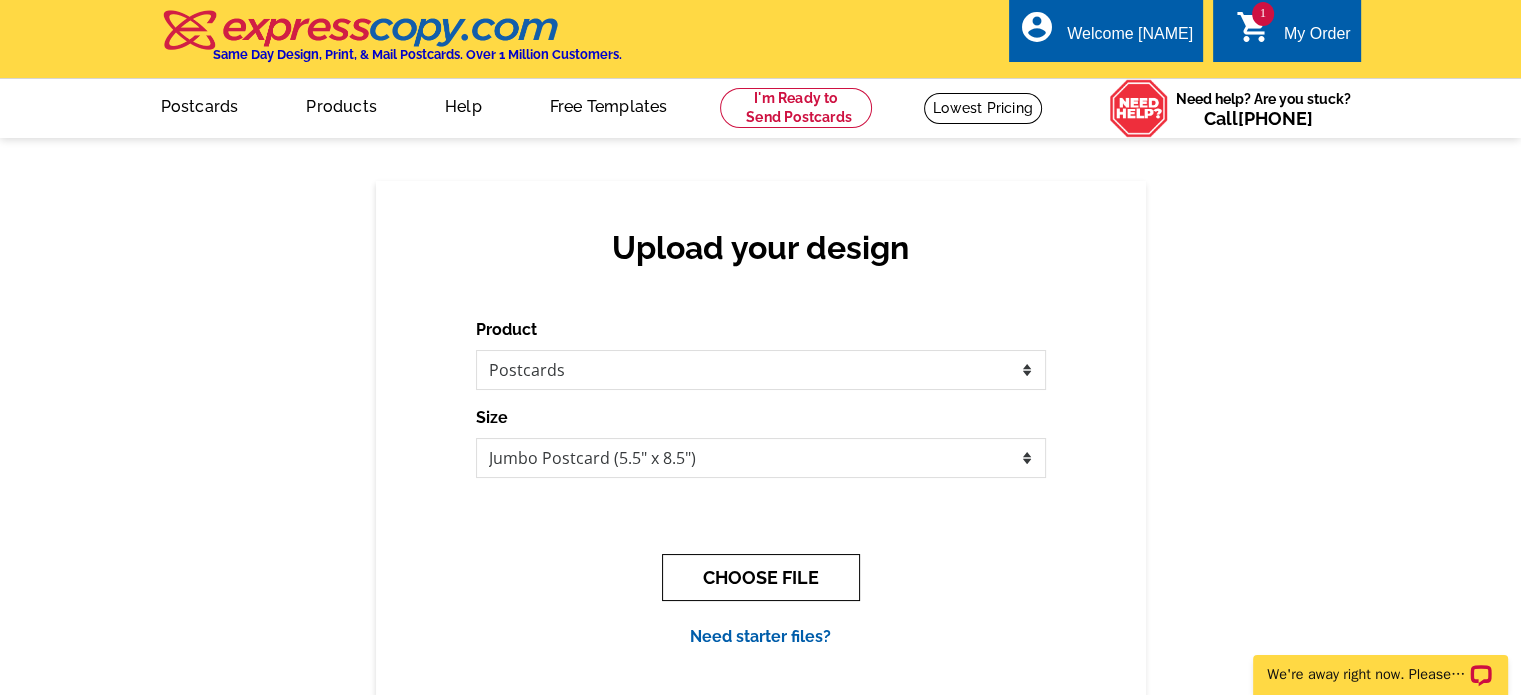 click on "CHOOSE FILE" at bounding box center (761, 577) 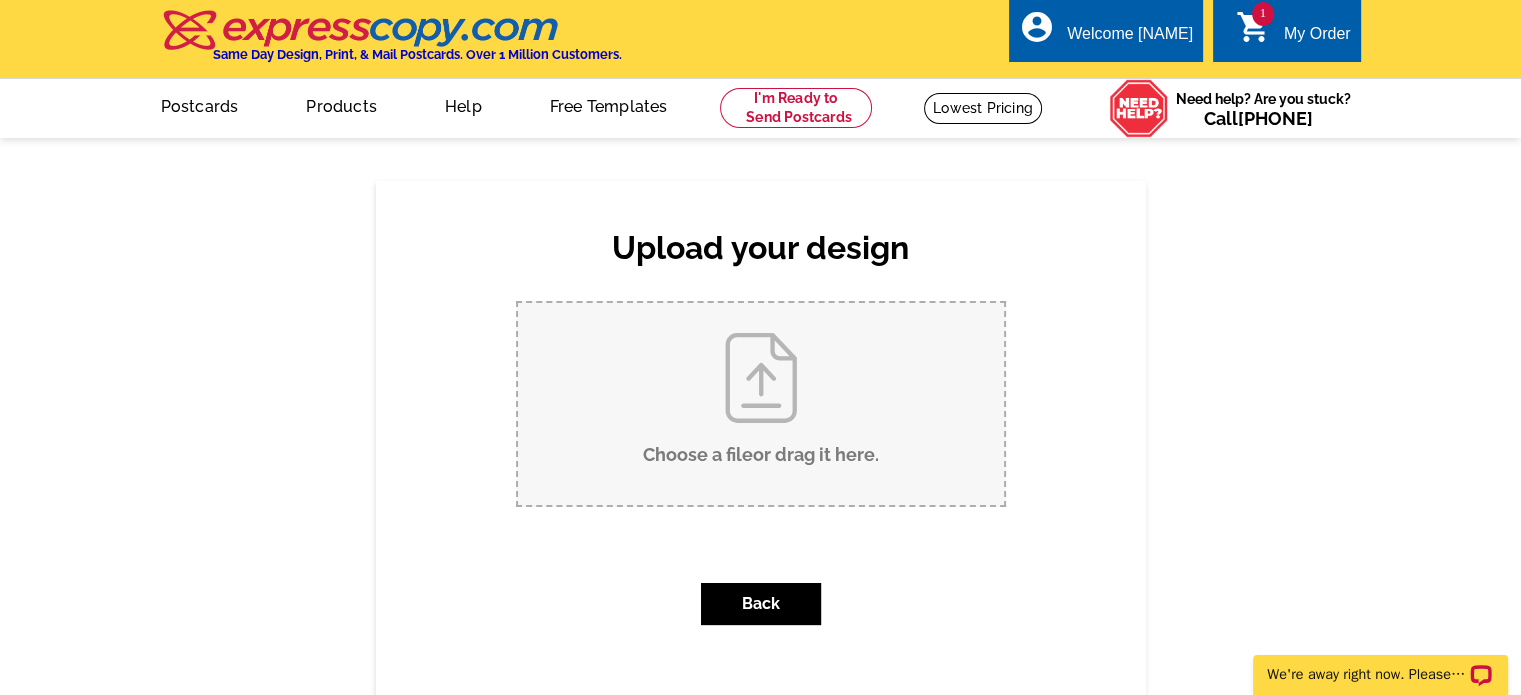 click on "Choose a file  or drag it here ." at bounding box center (761, 404) 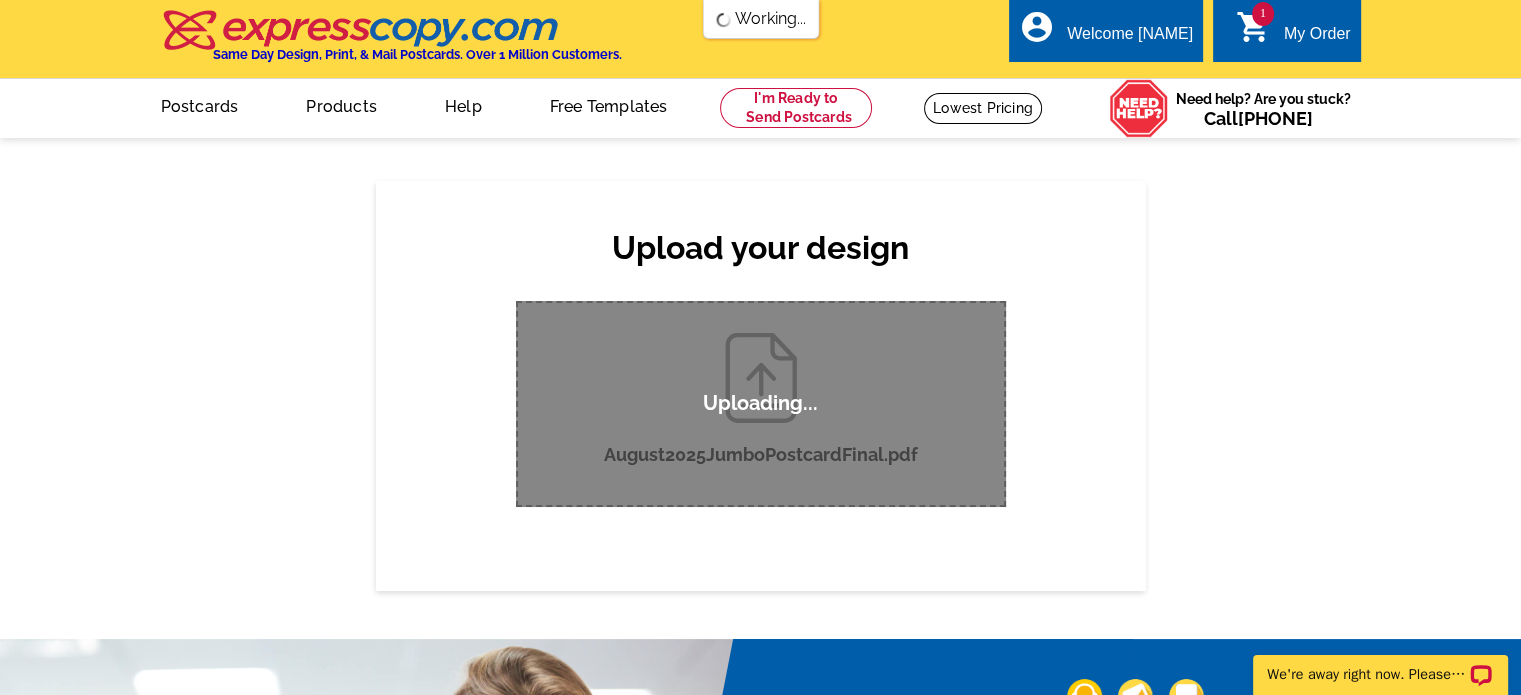 scroll, scrollTop: 0, scrollLeft: 0, axis: both 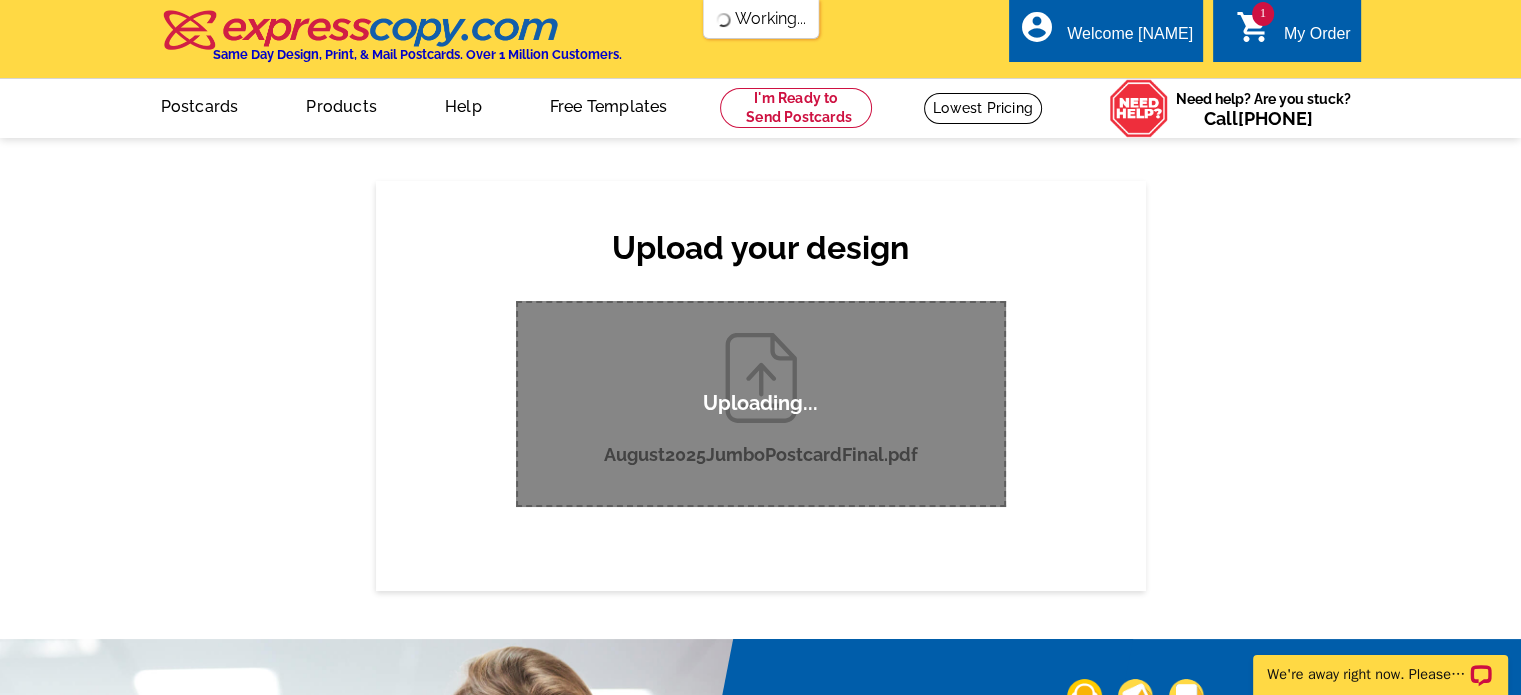 type 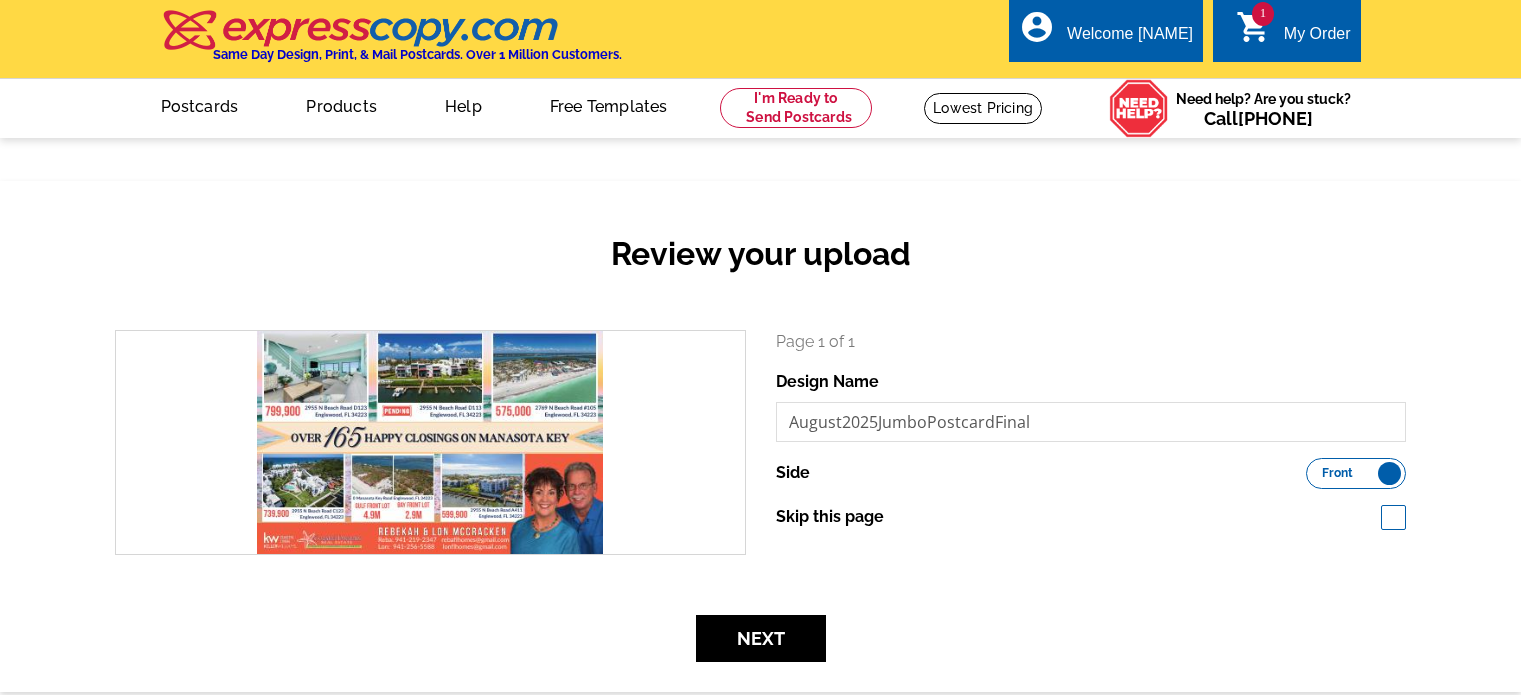 scroll, scrollTop: 0, scrollLeft: 0, axis: both 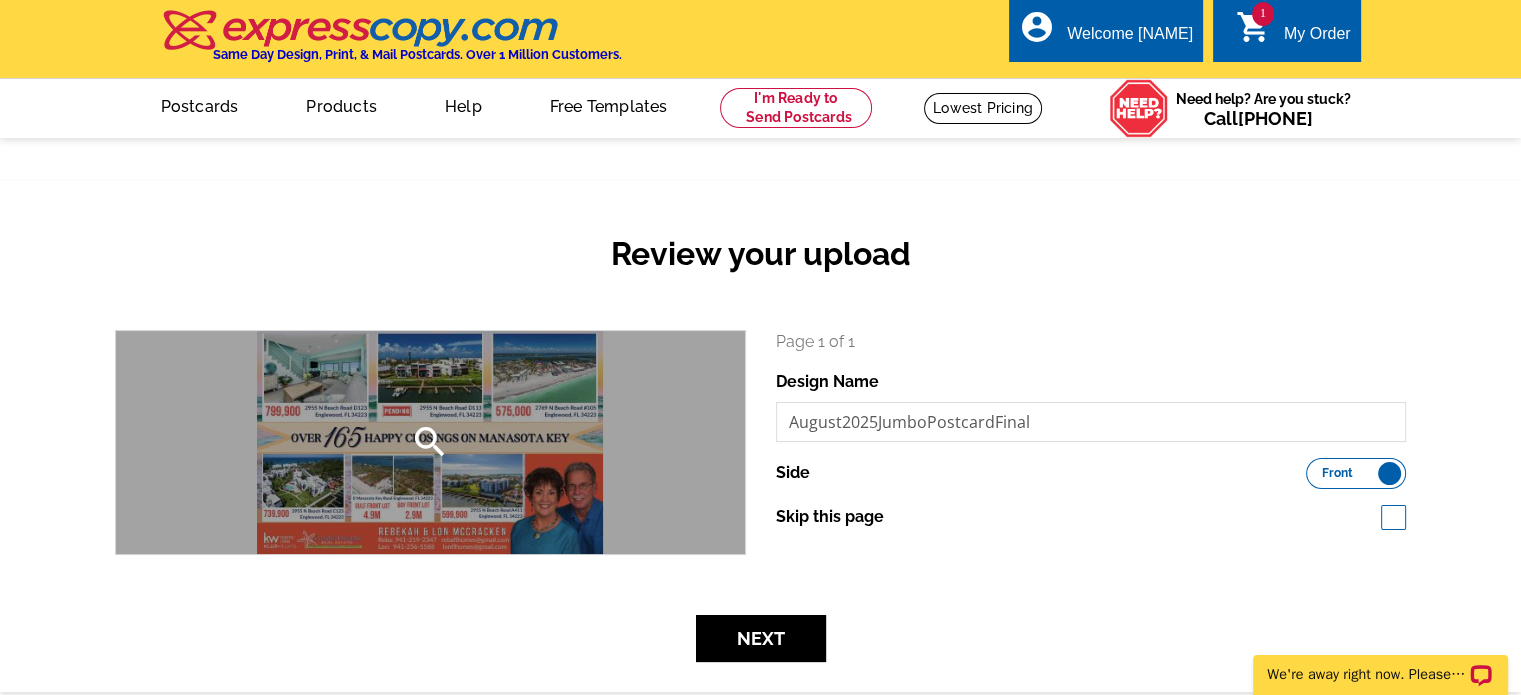 click on "search" at bounding box center (430, 442) 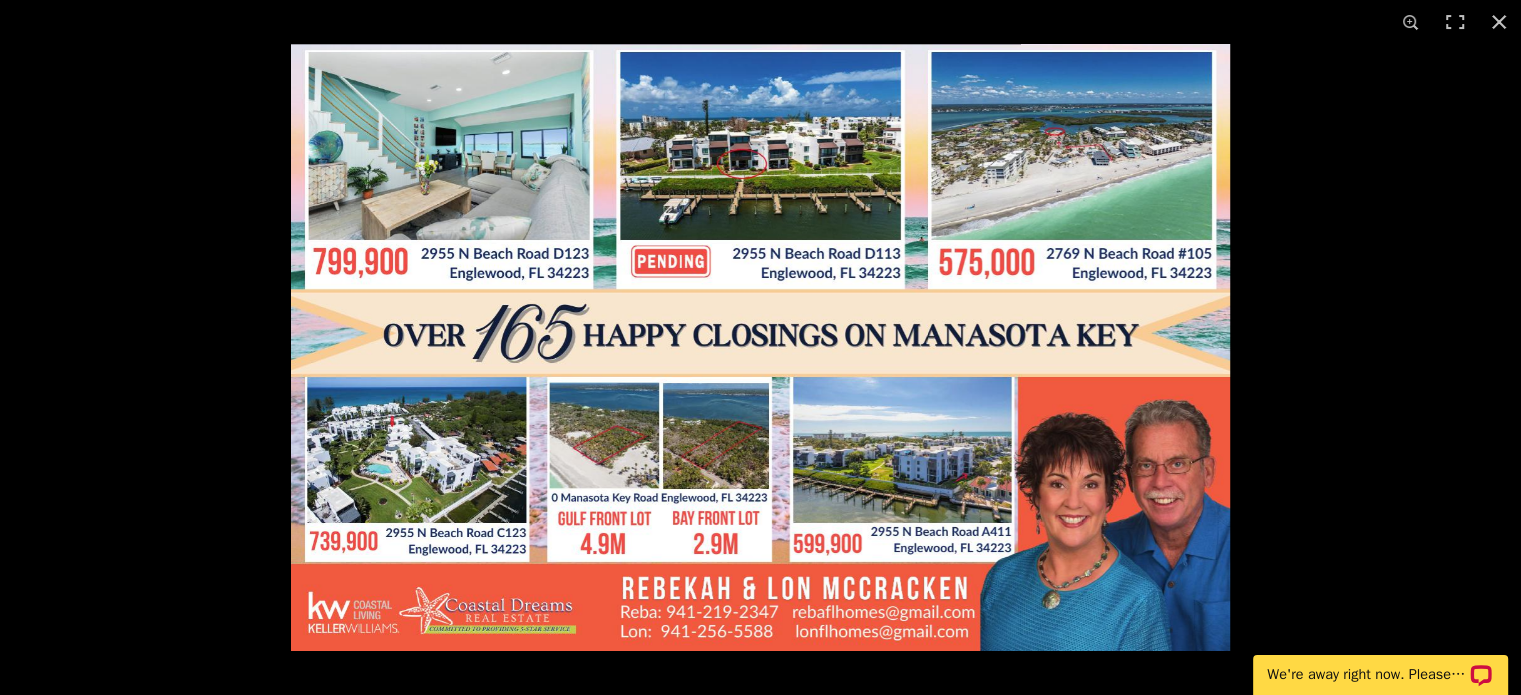 click at bounding box center [760, 347] 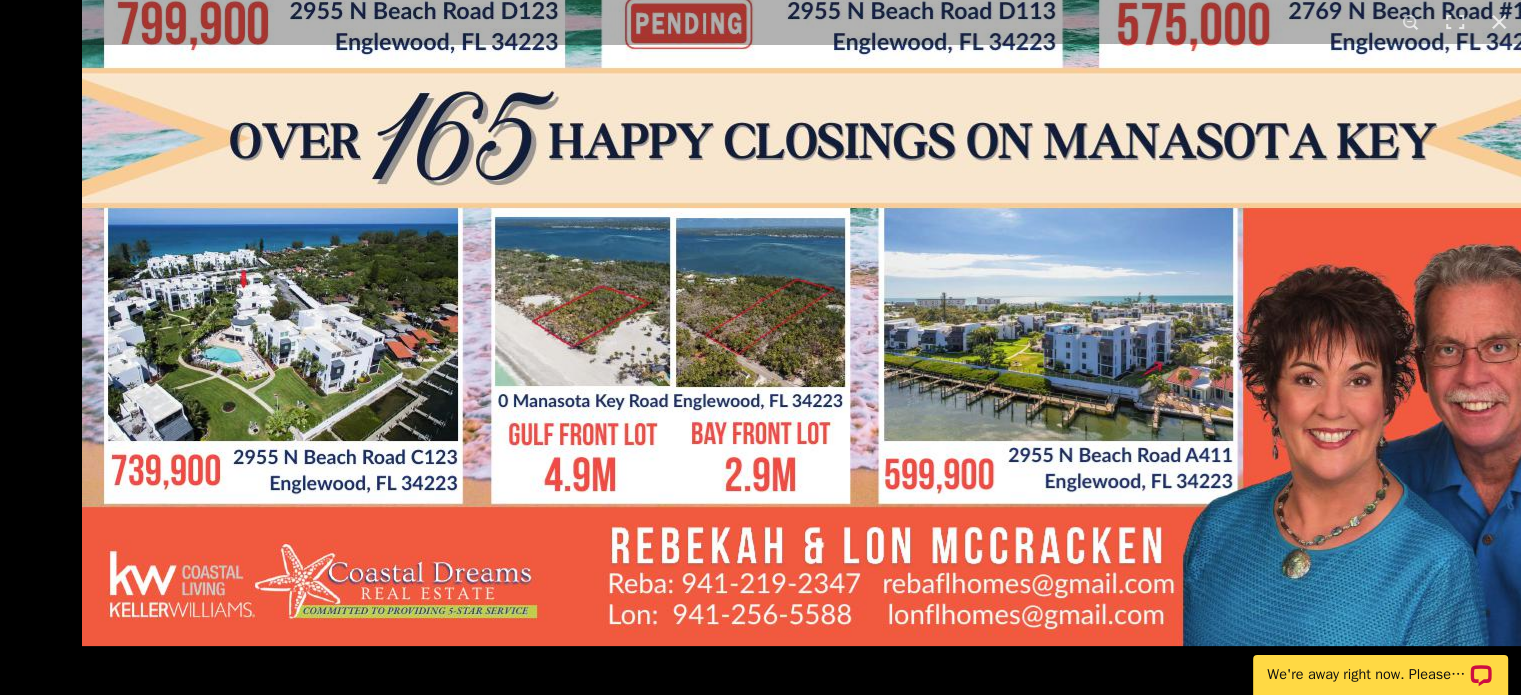 drag, startPoint x: 489, startPoint y: 598, endPoint x: 713, endPoint y: 552, distance: 228.67444 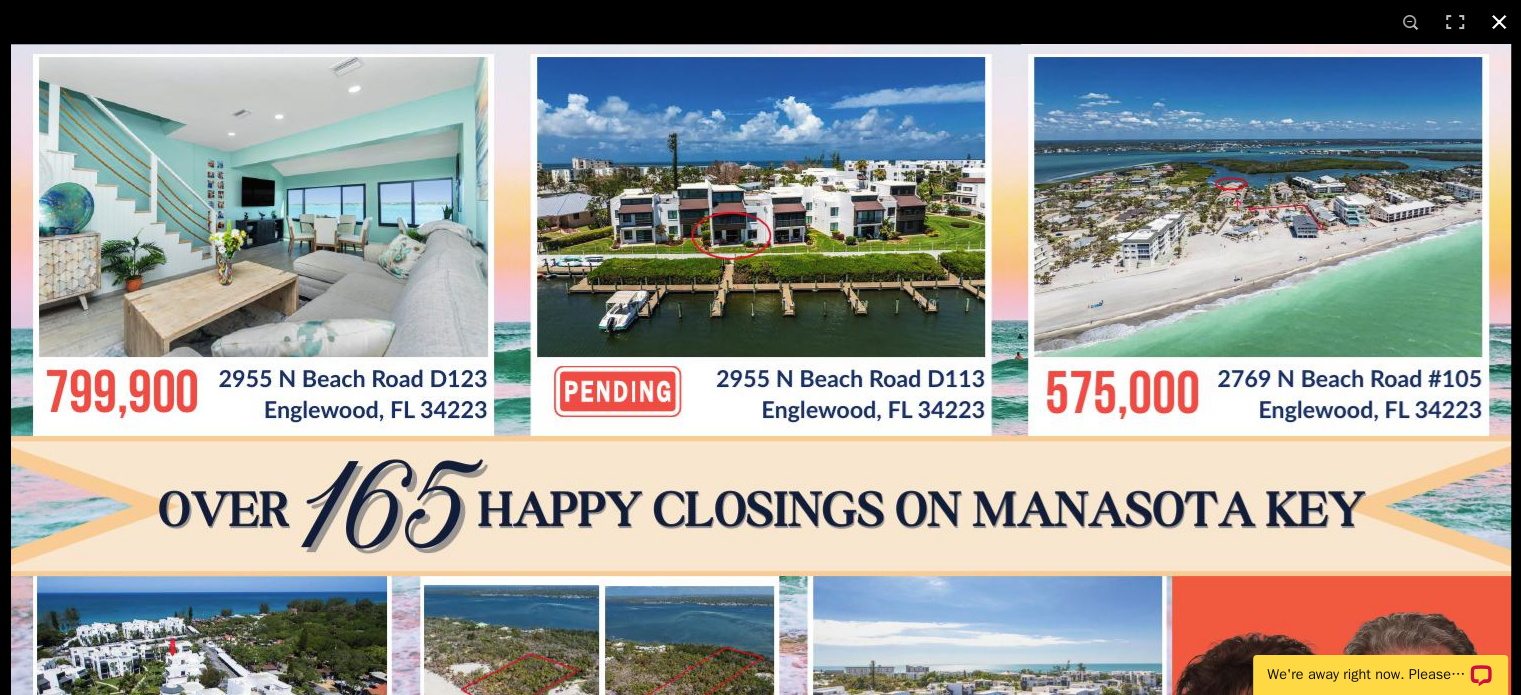 click at bounding box center [1499, 22] 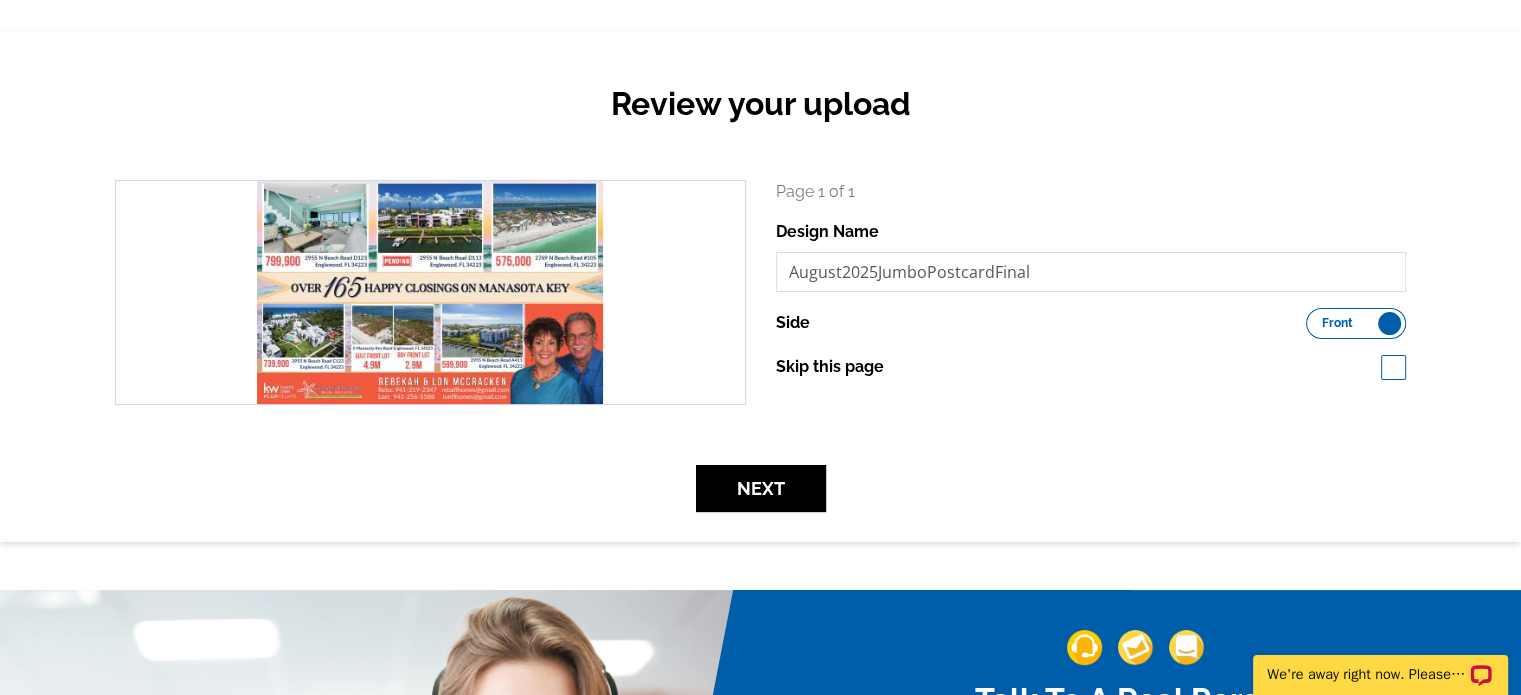scroll, scrollTop: 188, scrollLeft: 0, axis: vertical 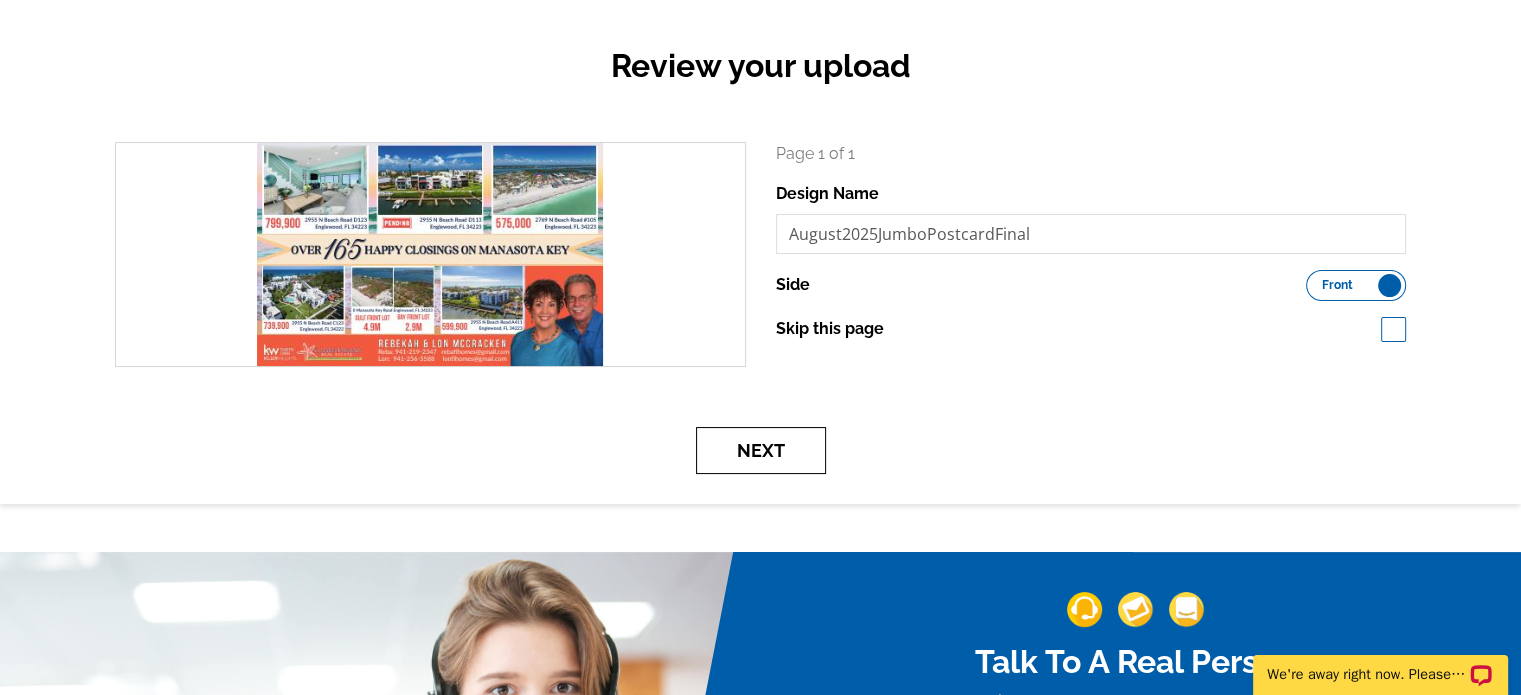 click on "Next" at bounding box center (761, 450) 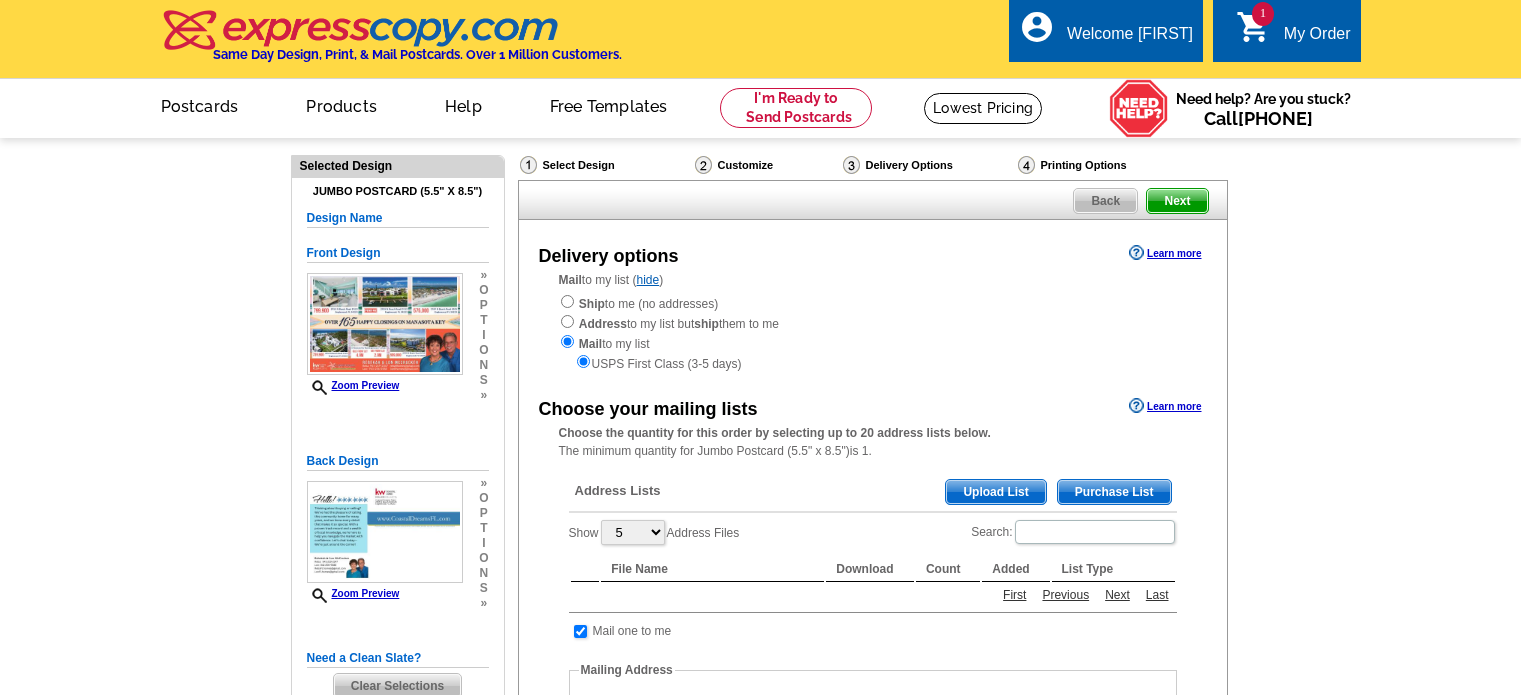 scroll, scrollTop: 0, scrollLeft: 0, axis: both 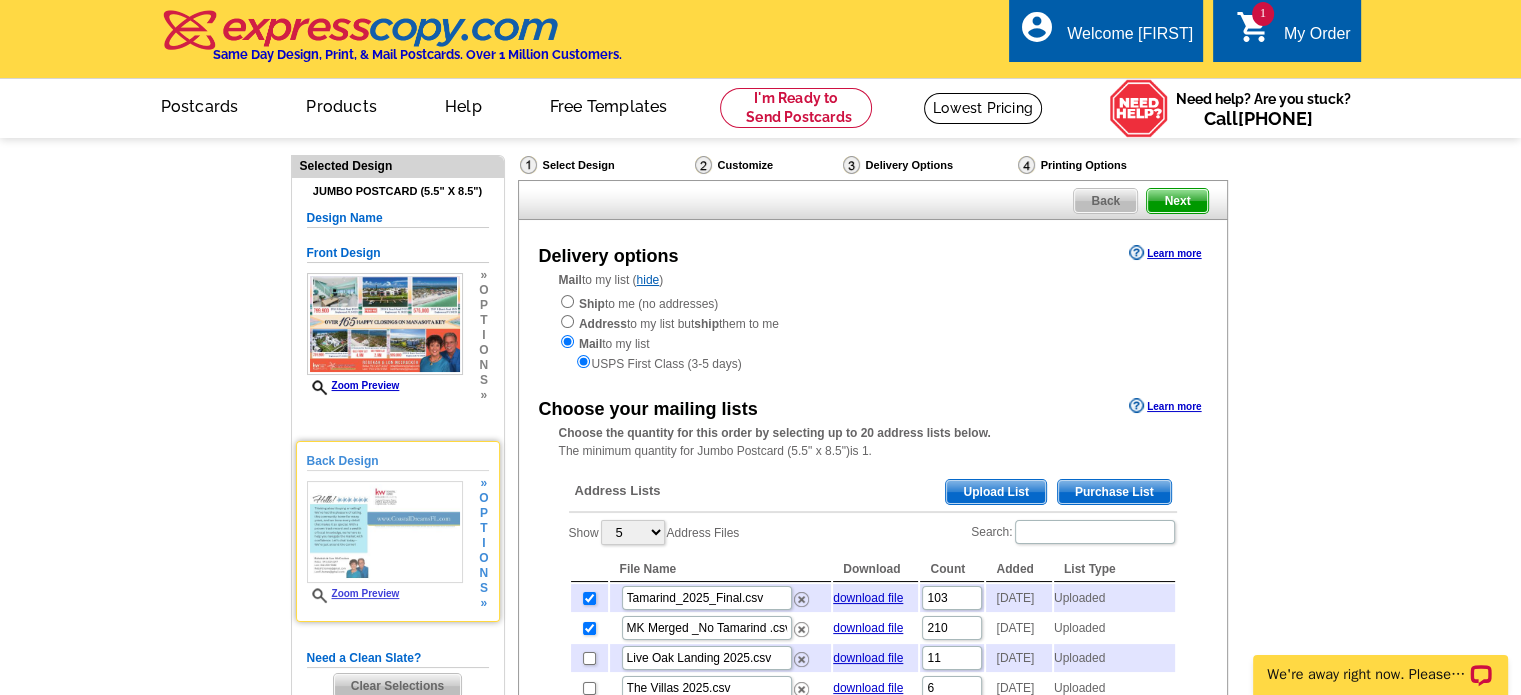 click at bounding box center [385, 532] 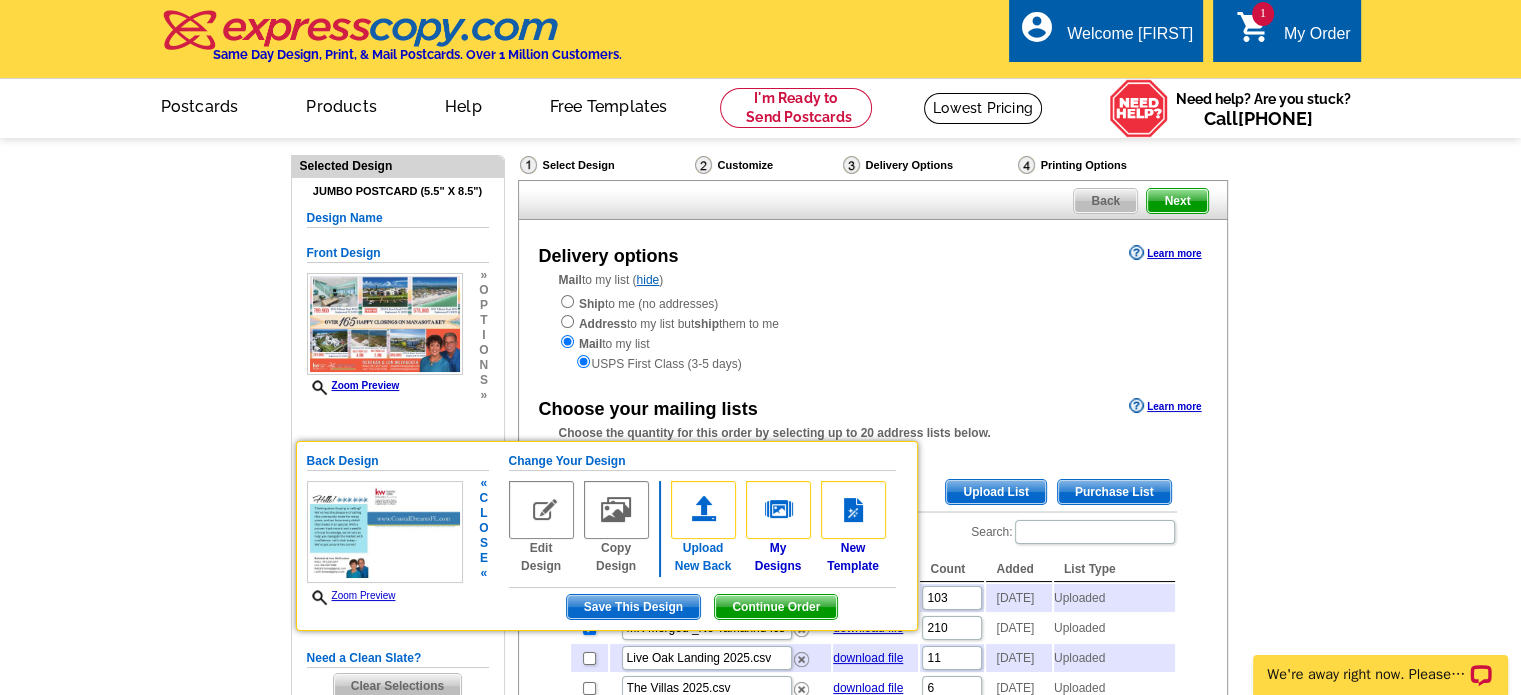 click at bounding box center (703, 510) 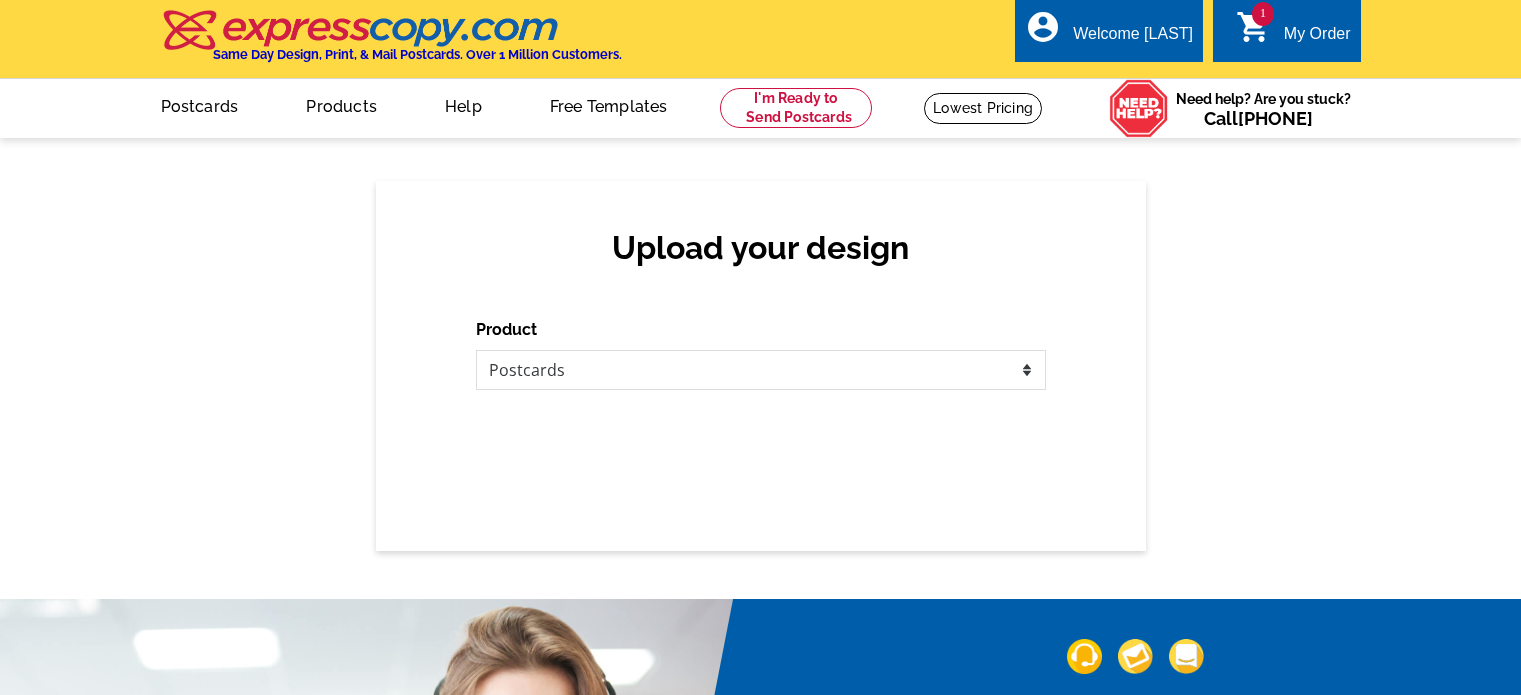scroll, scrollTop: 0, scrollLeft: 0, axis: both 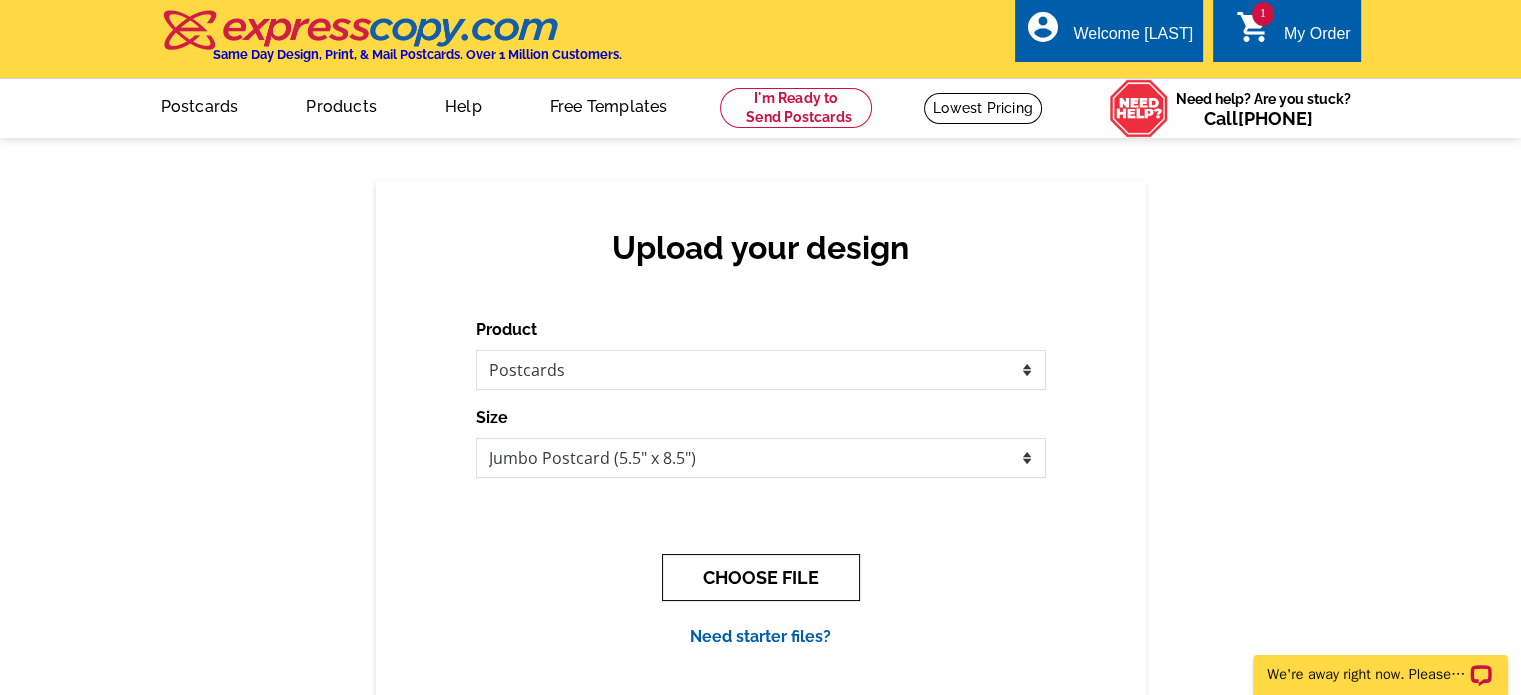 click on "CHOOSE FILE" at bounding box center [761, 577] 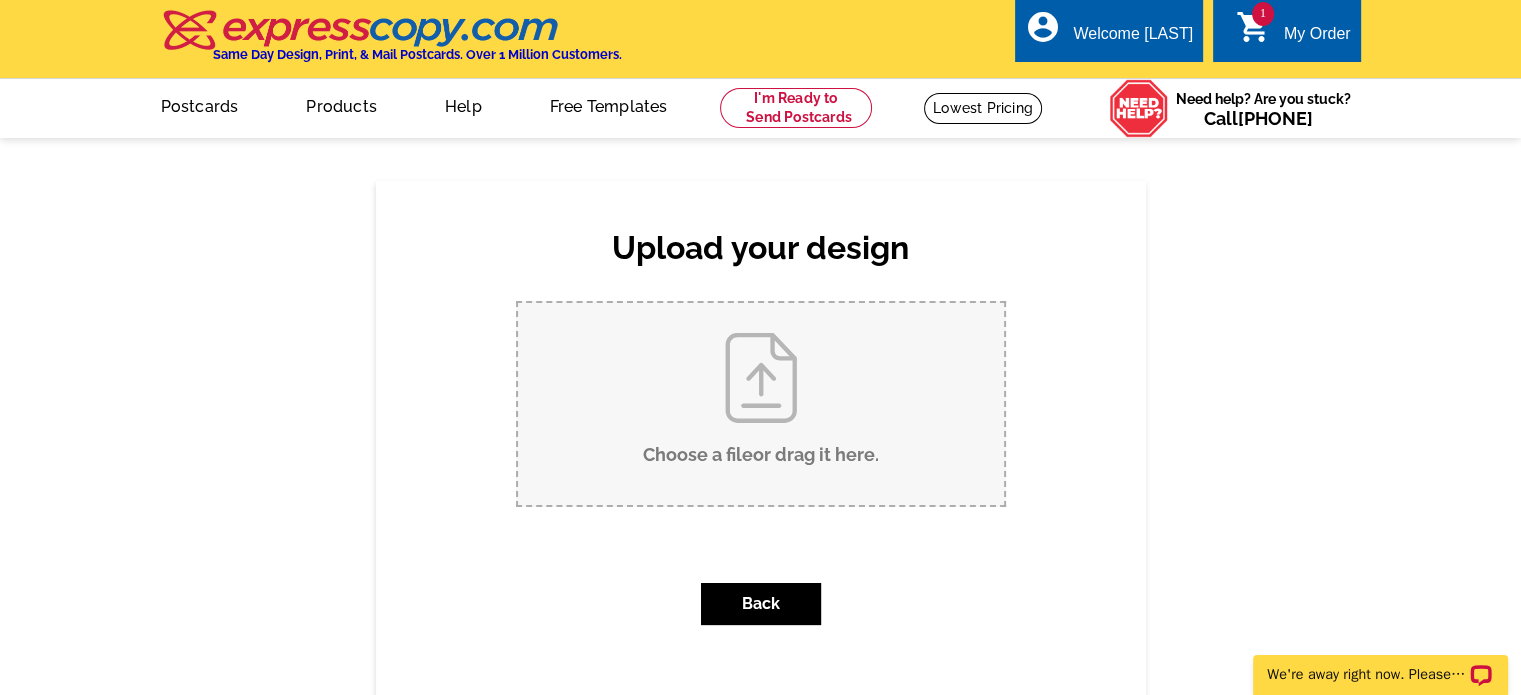 click on "Choose a file  or drag it here ." at bounding box center [761, 404] 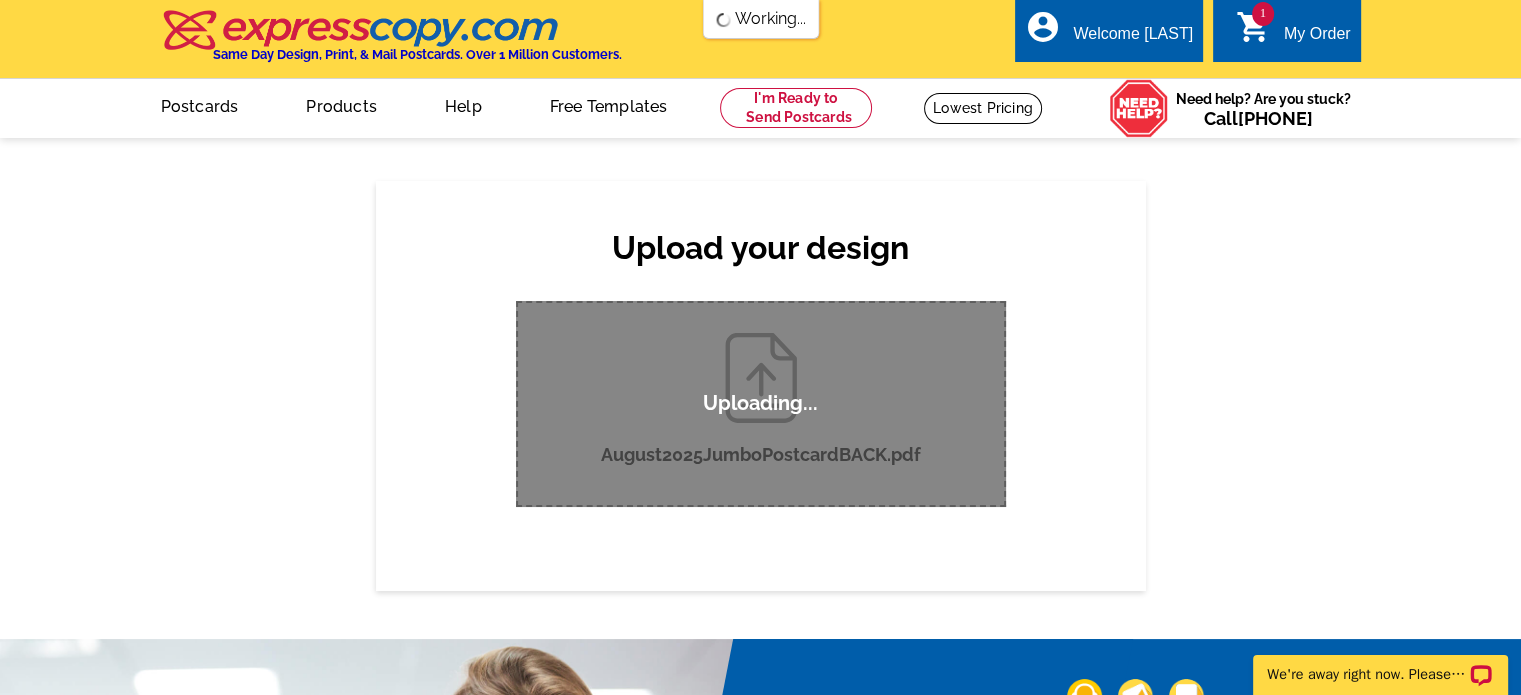 scroll, scrollTop: 0, scrollLeft: 0, axis: both 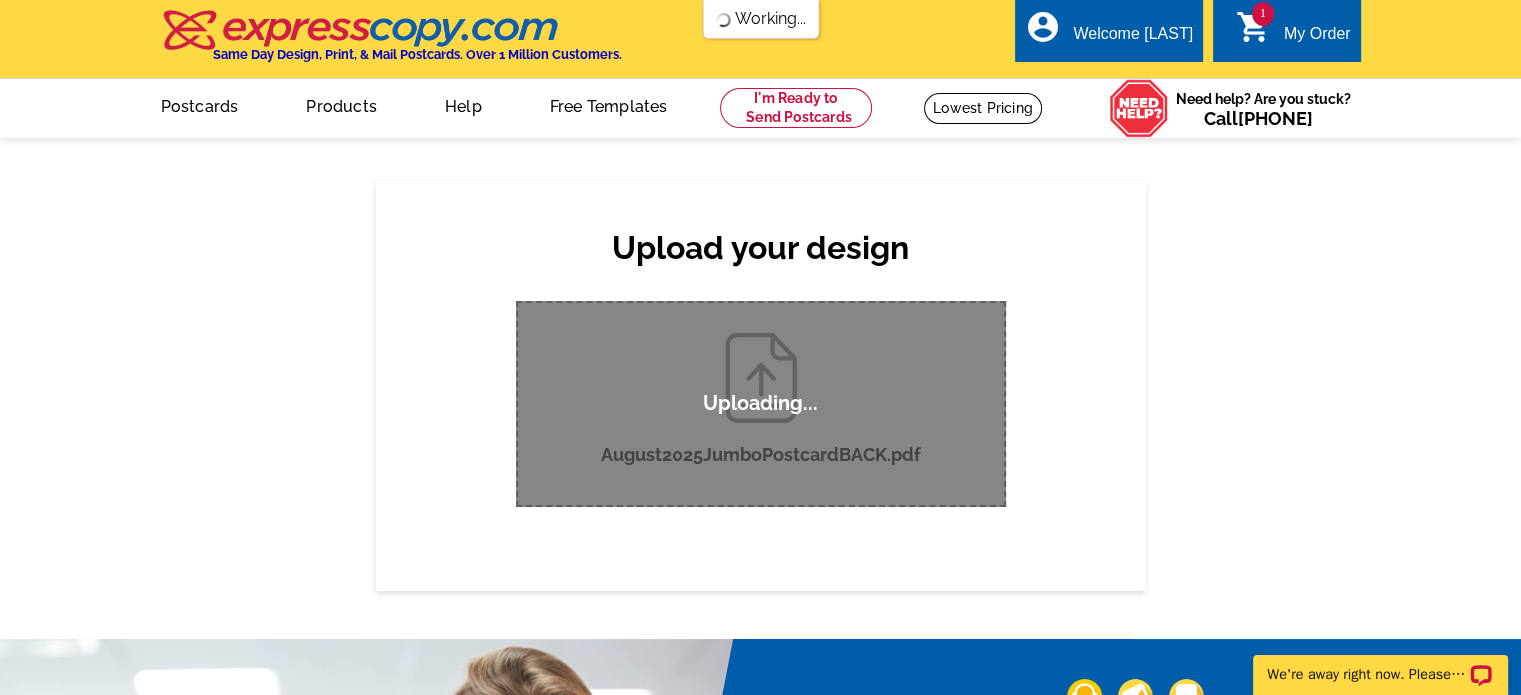 click on "Upload your design
Product
Please select the type of file...
Postcards
Business Cards
Letters and flyers
Greeting Cards" at bounding box center [760, 385] 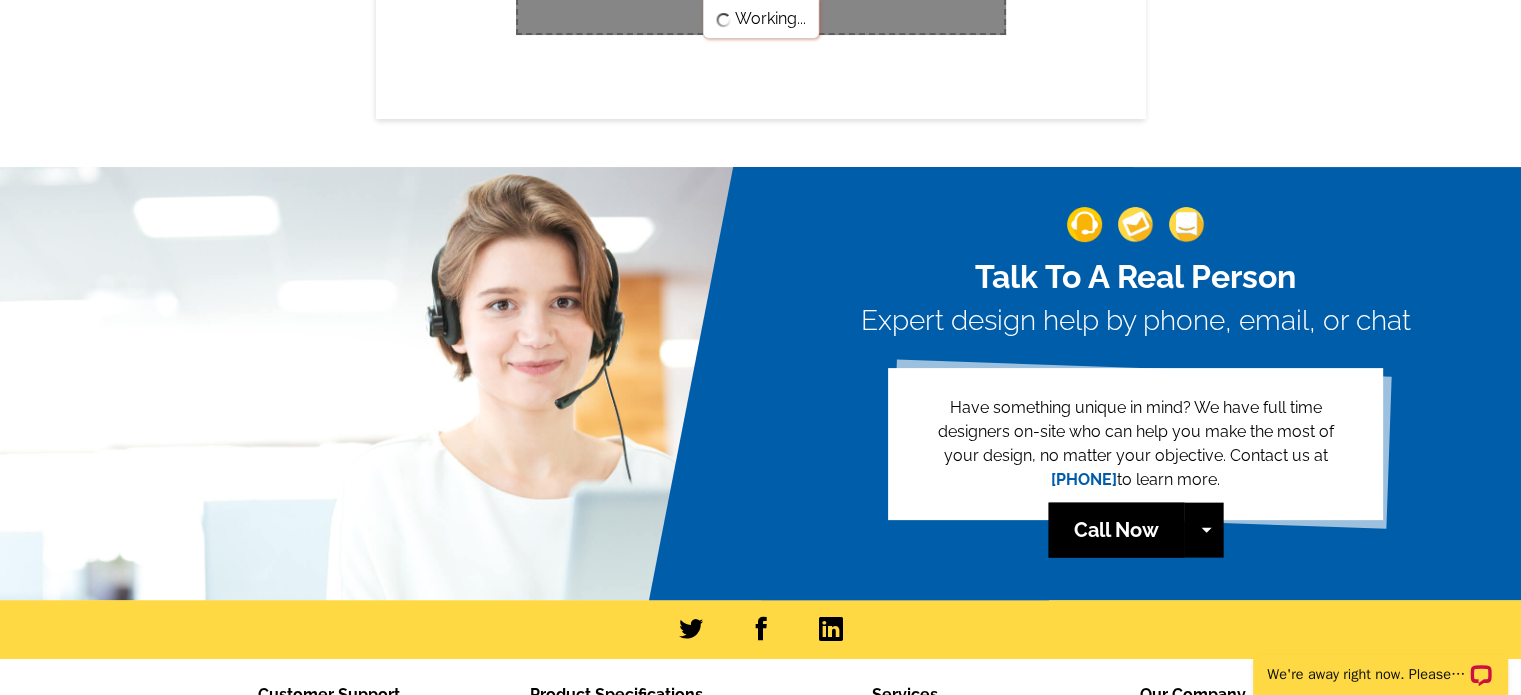 scroll, scrollTop: 0, scrollLeft: 0, axis: both 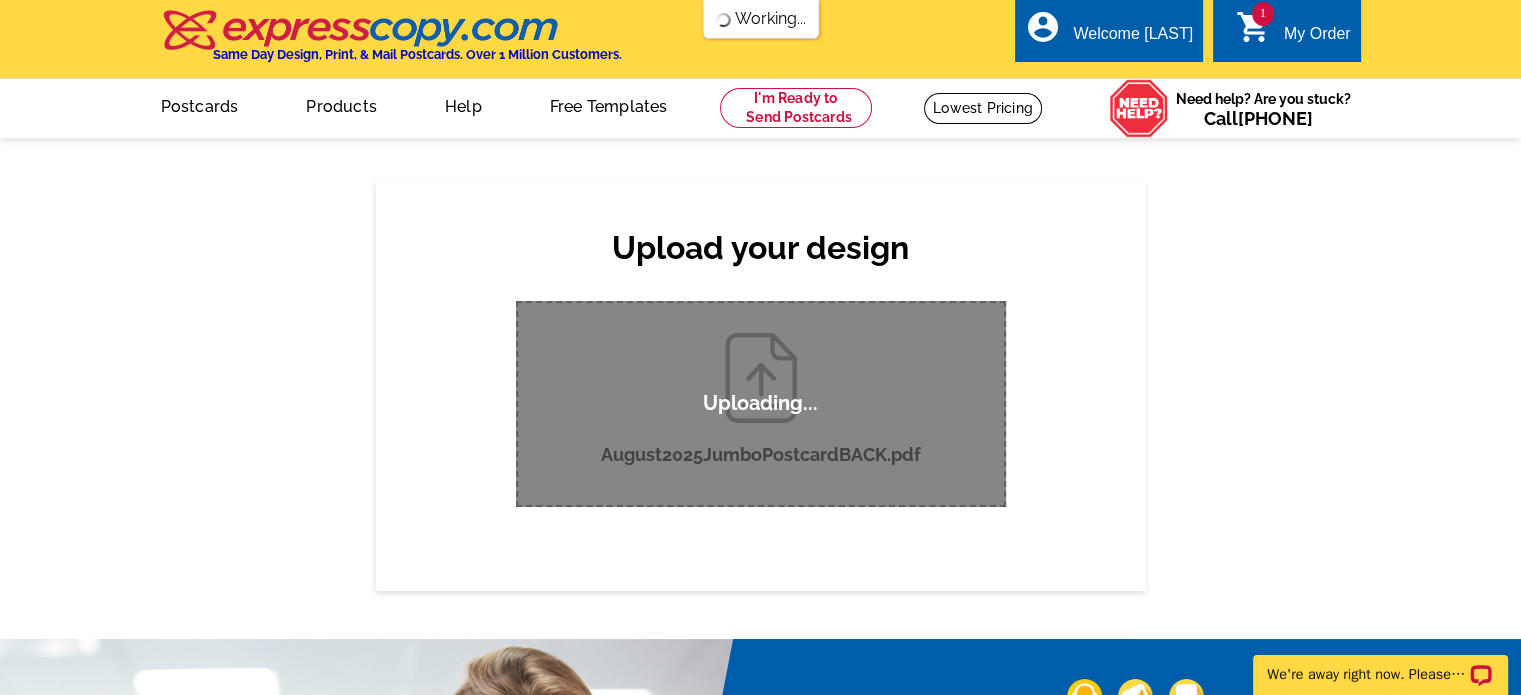 type 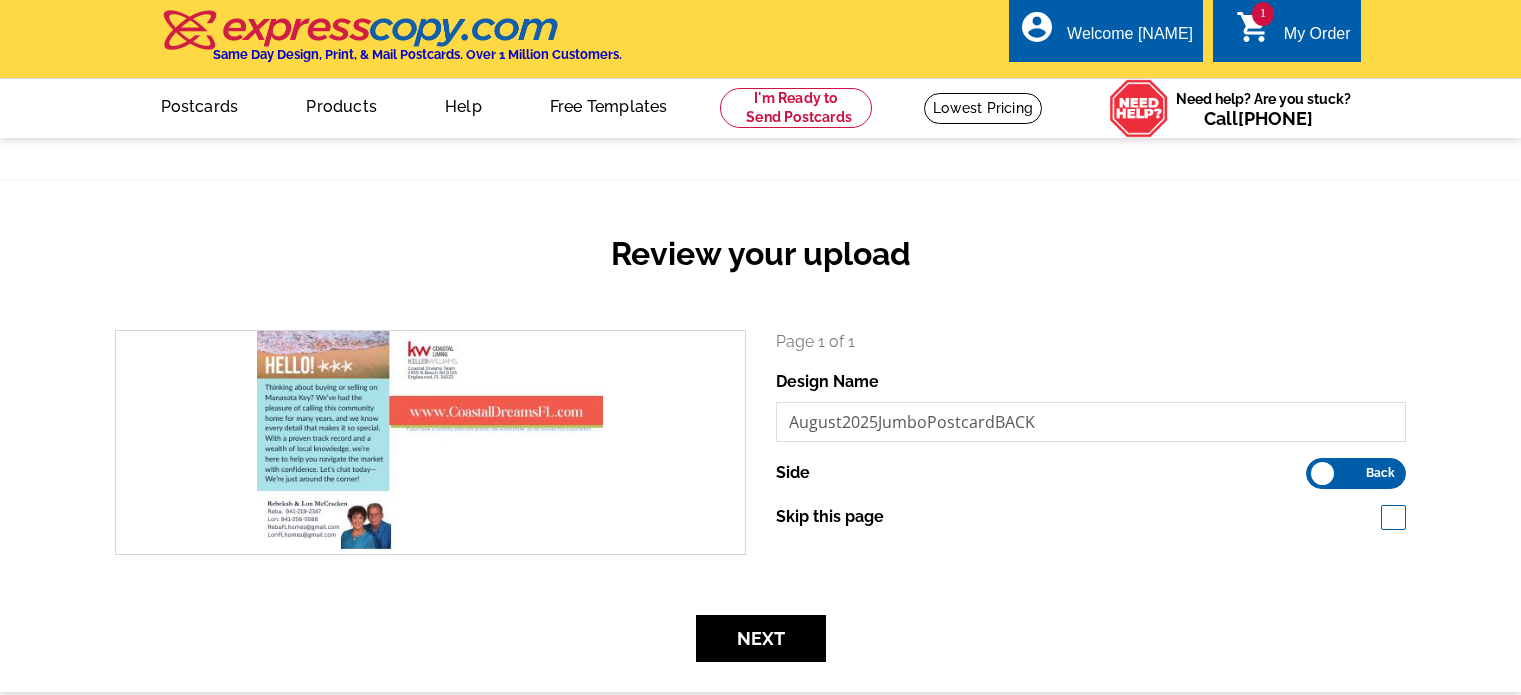scroll, scrollTop: 0, scrollLeft: 0, axis: both 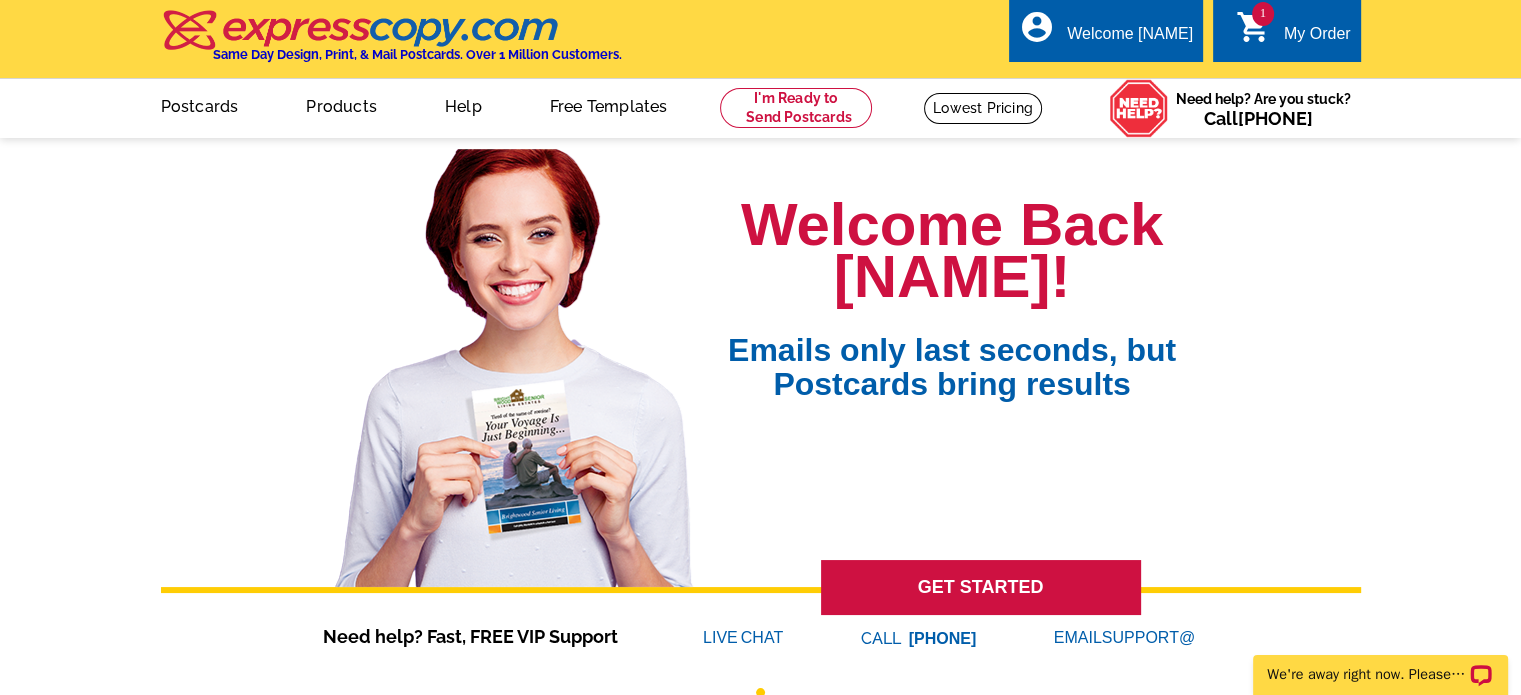 click on "1
shopping_cart
My Order" at bounding box center (1286, 30) 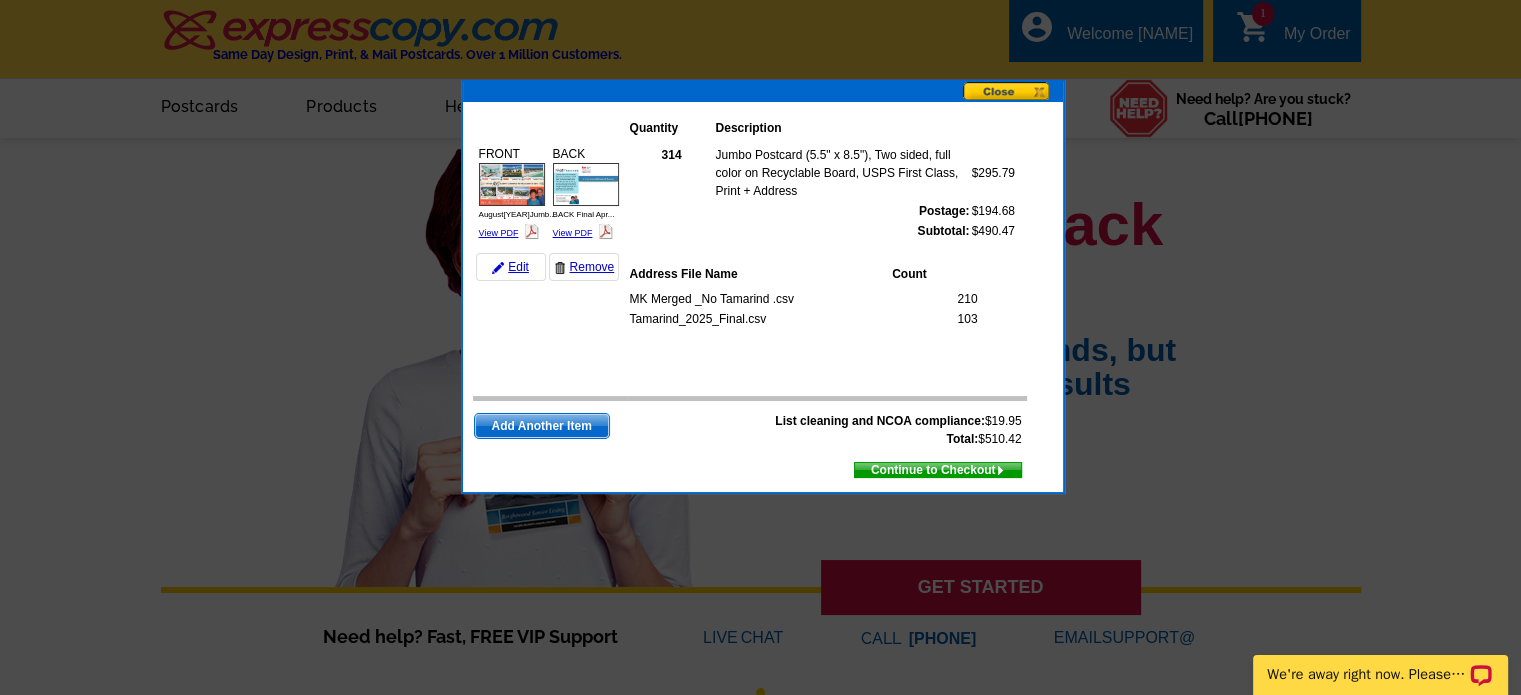 click on "FRONT
August2025Jumb...
View PDF
BACK" at bounding box center [550, 257] 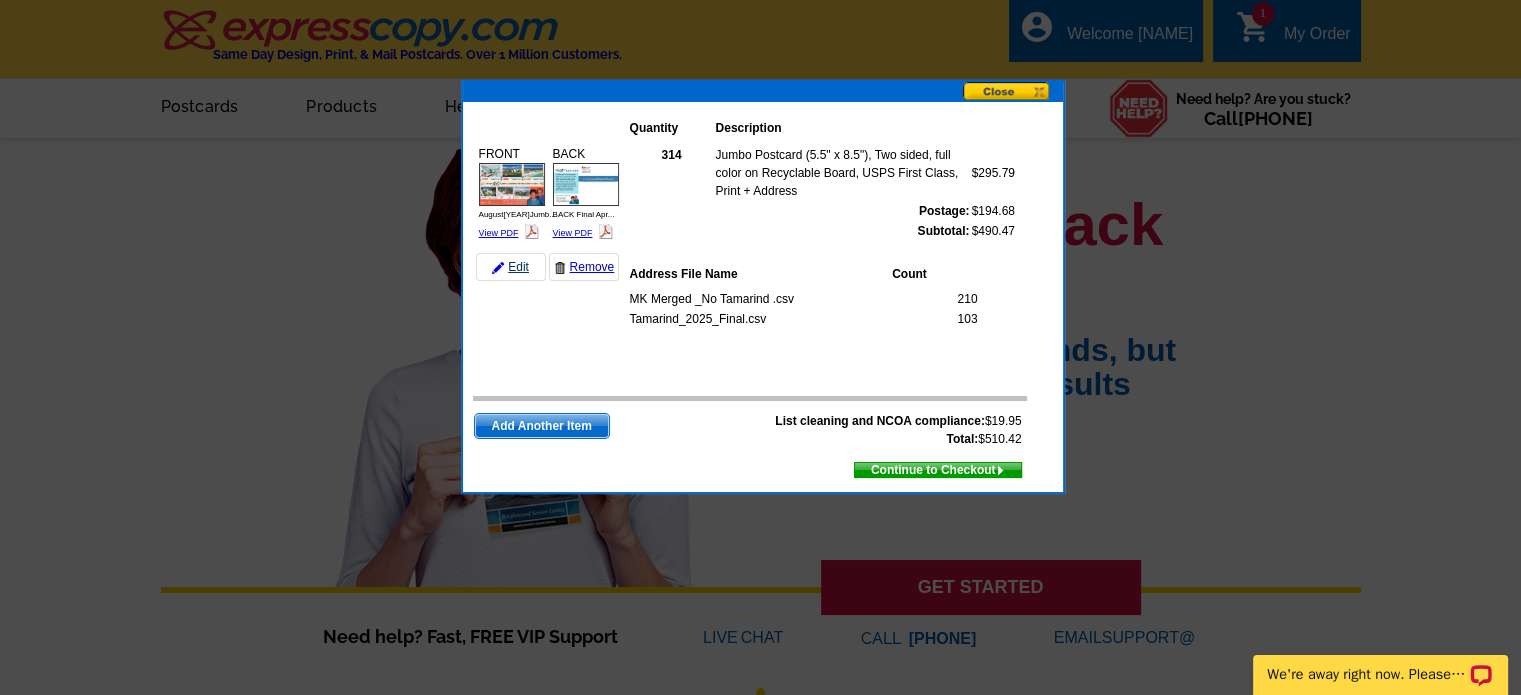 click on "Edit" at bounding box center [511, 267] 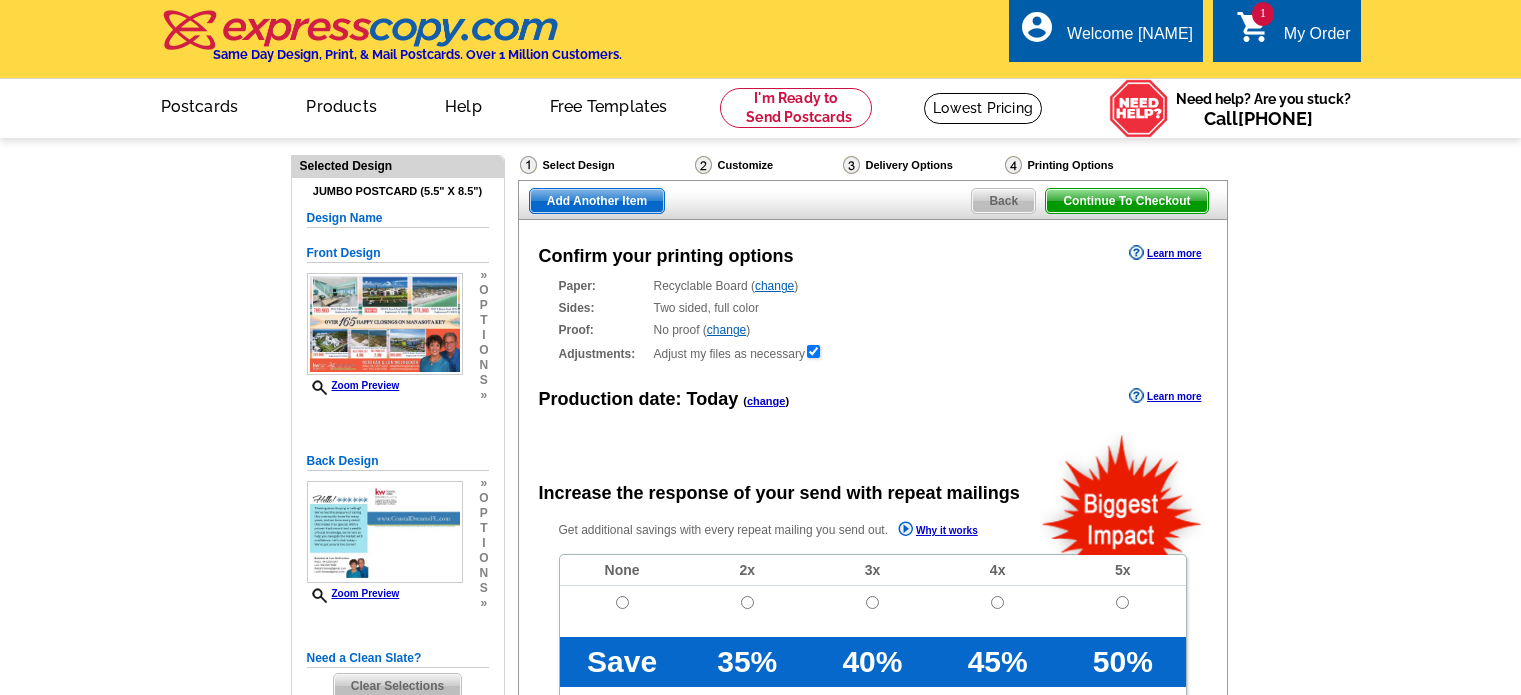 scroll, scrollTop: 0, scrollLeft: 0, axis: both 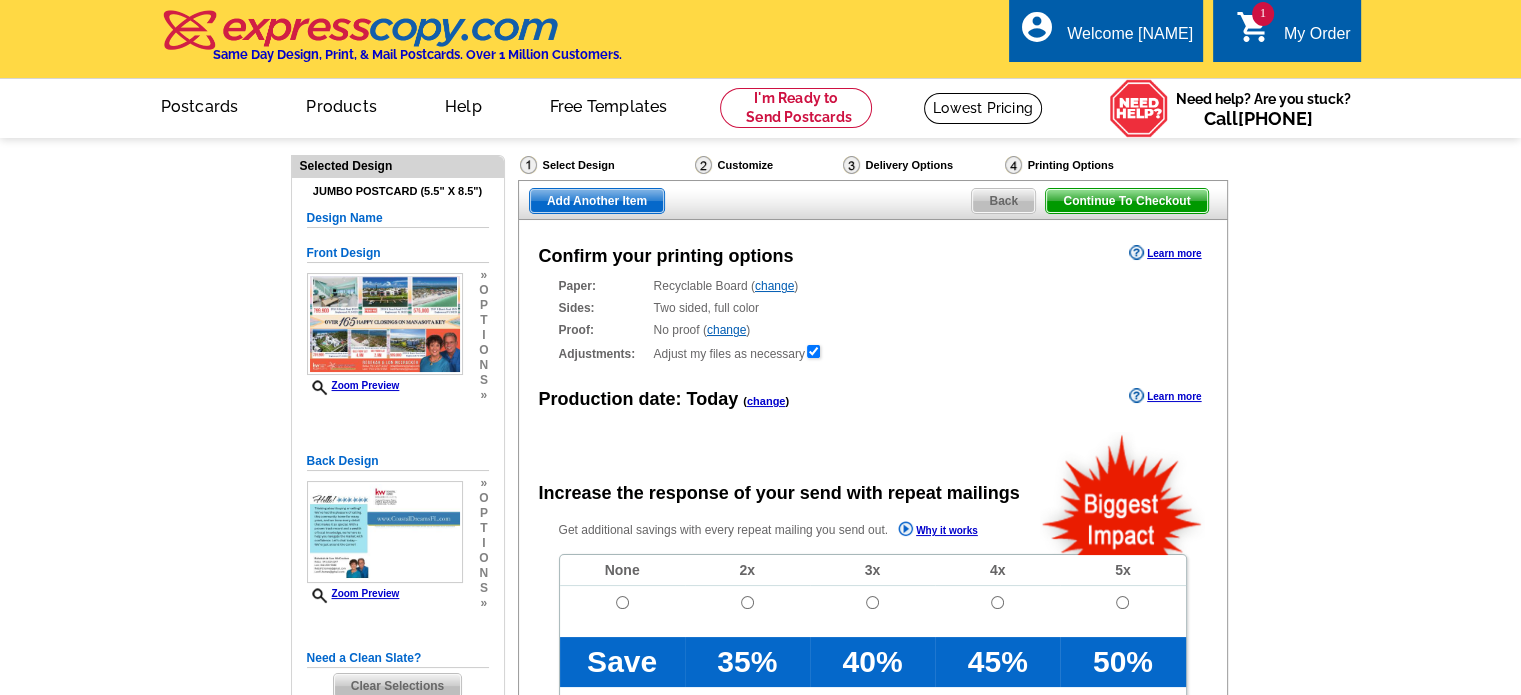 radio on "false" 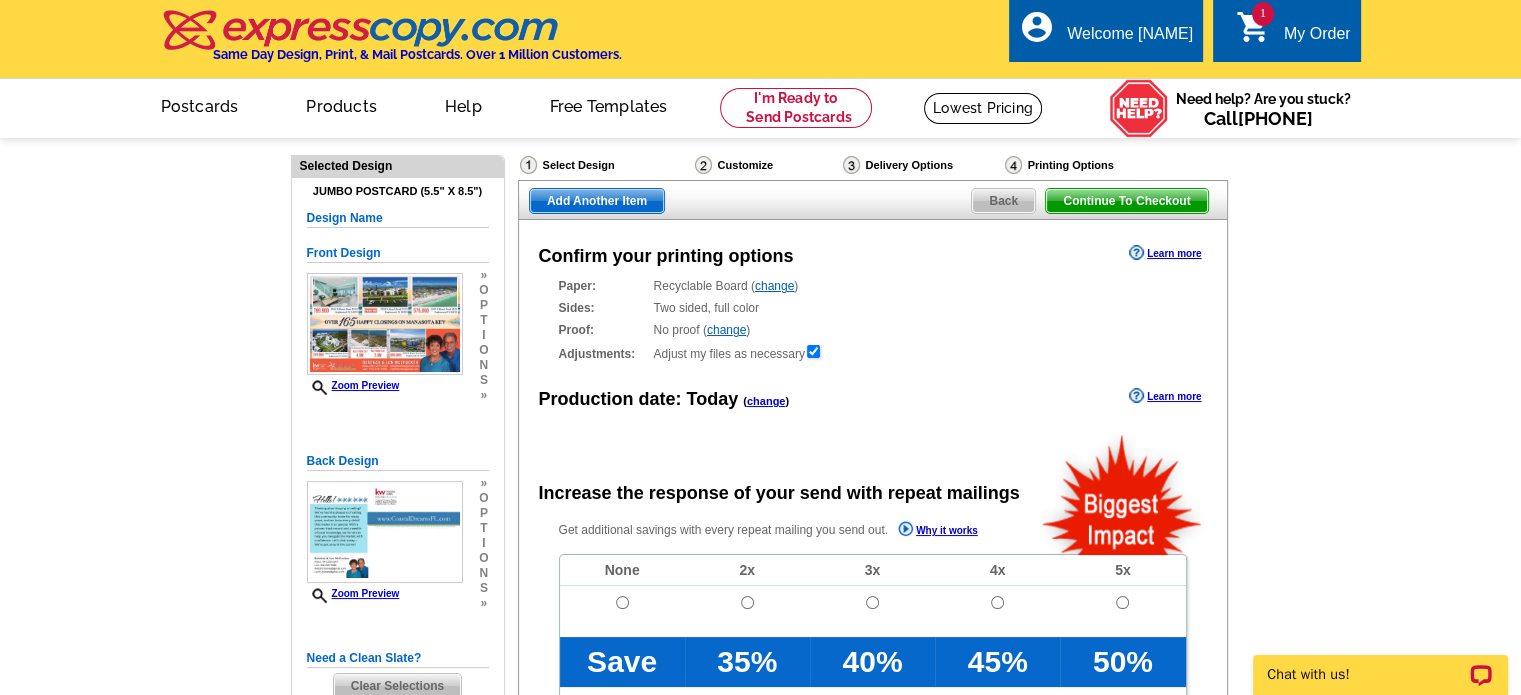 scroll, scrollTop: 0, scrollLeft: 0, axis: both 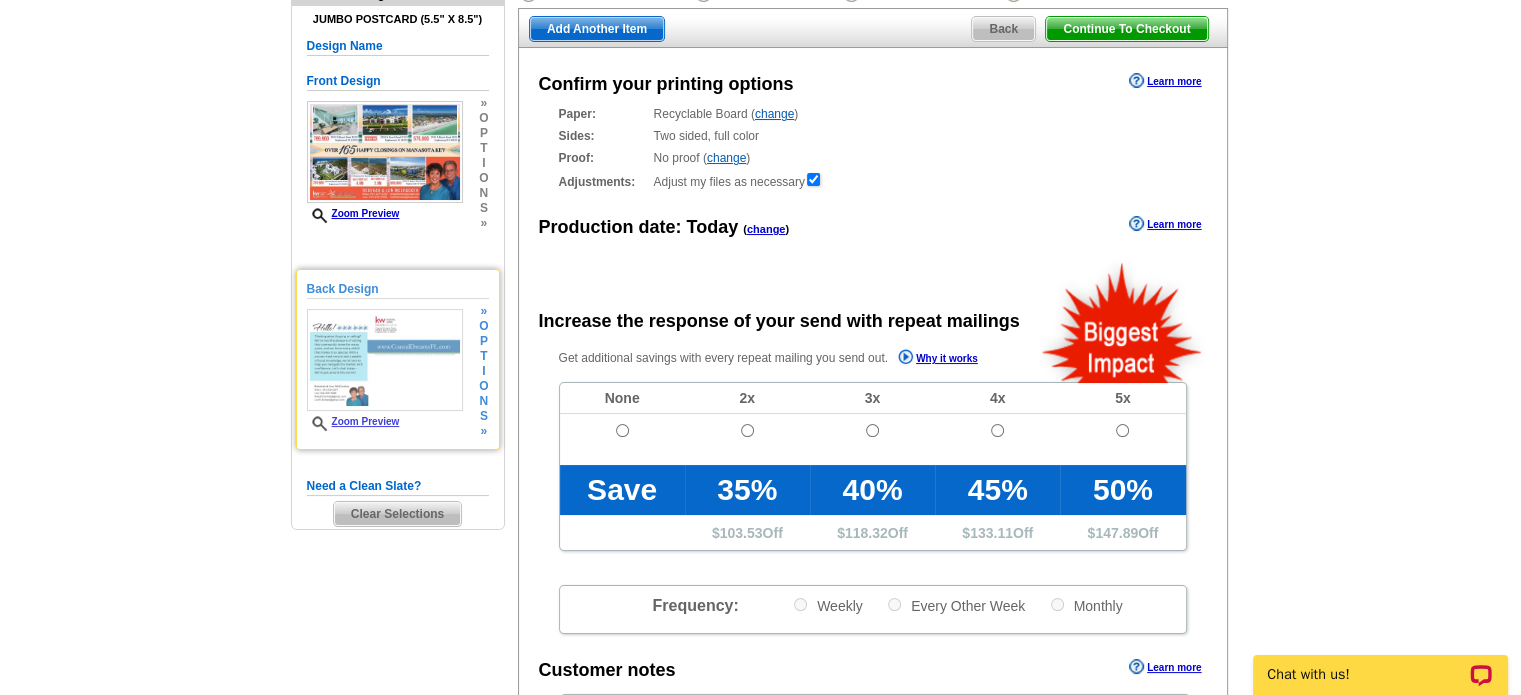 click at bounding box center [385, 360] 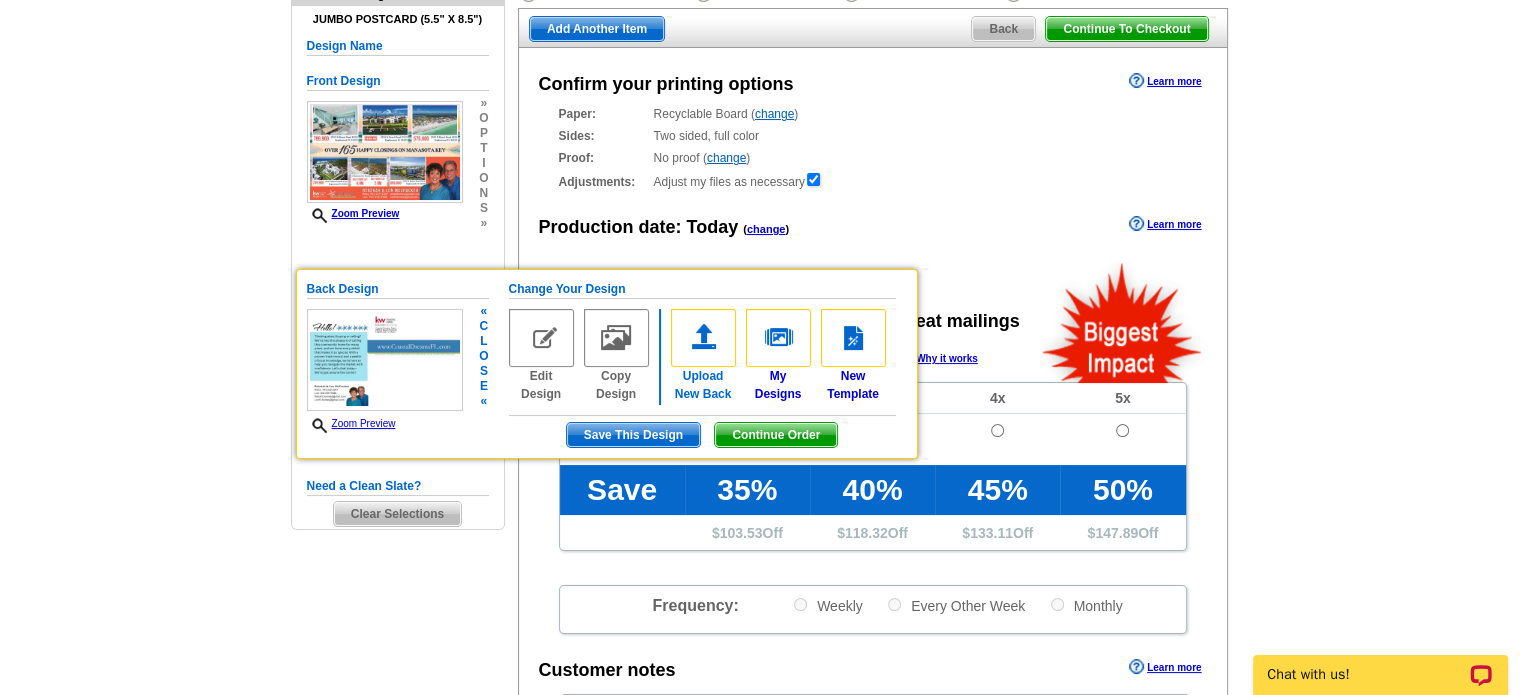 click at bounding box center (703, 338) 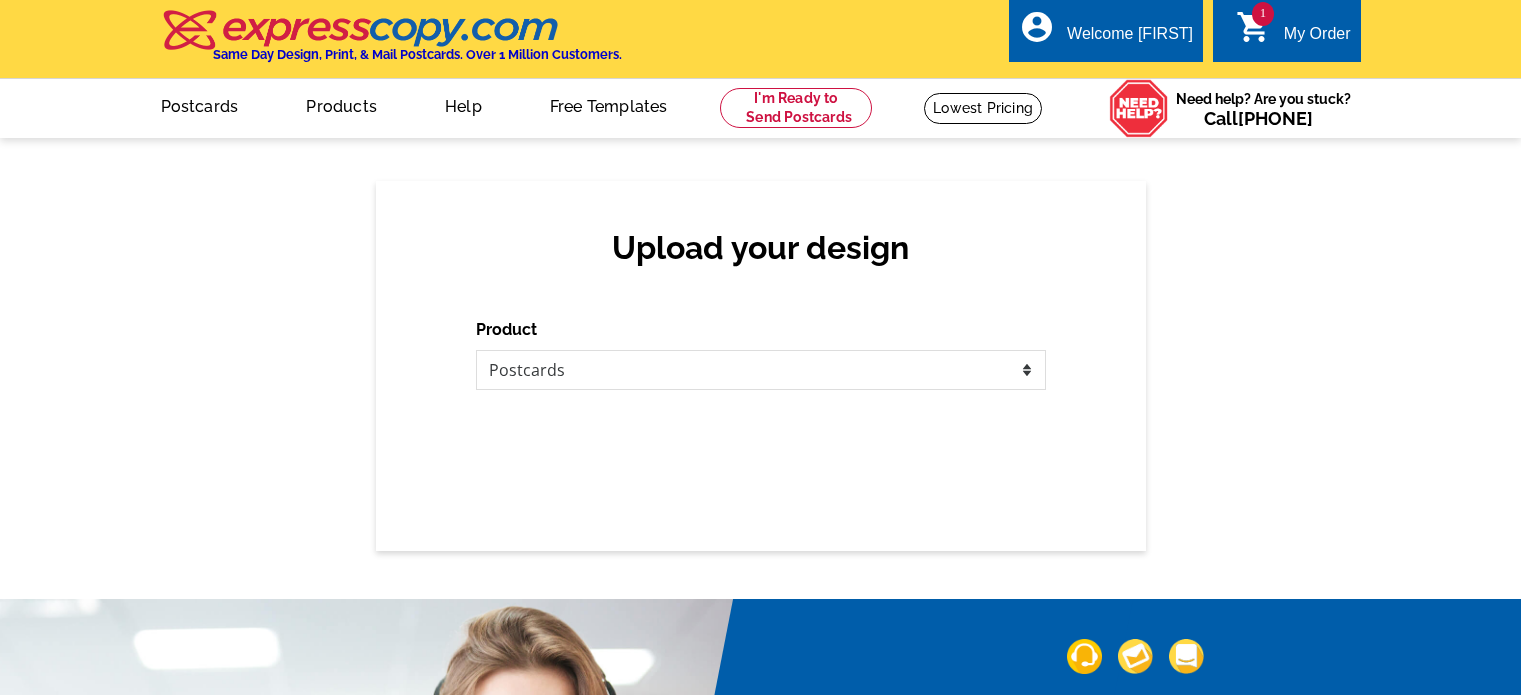 scroll, scrollTop: 0, scrollLeft: 0, axis: both 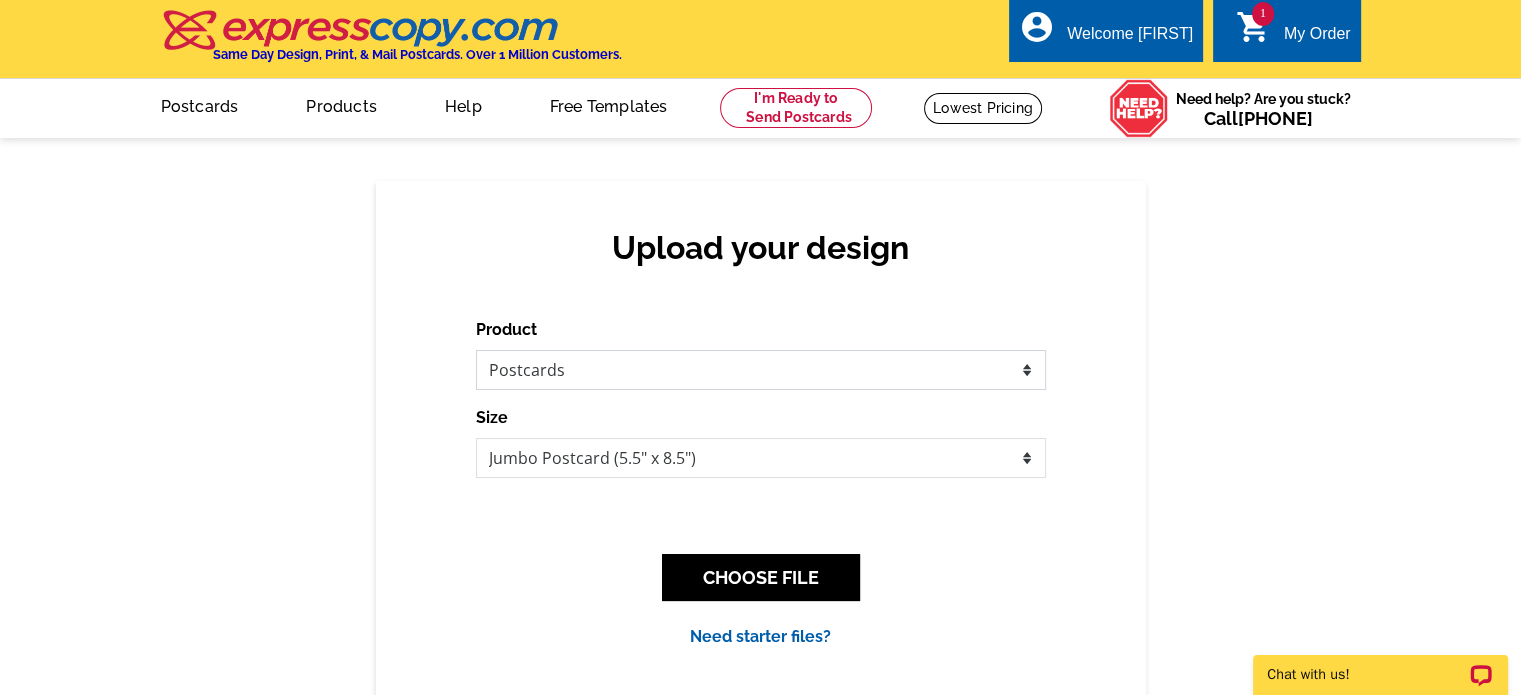 click on "Please select the type of file...
Postcards
Business Cards
Letters and flyers
Greeting Cards
Door Hangers" at bounding box center (761, 370) 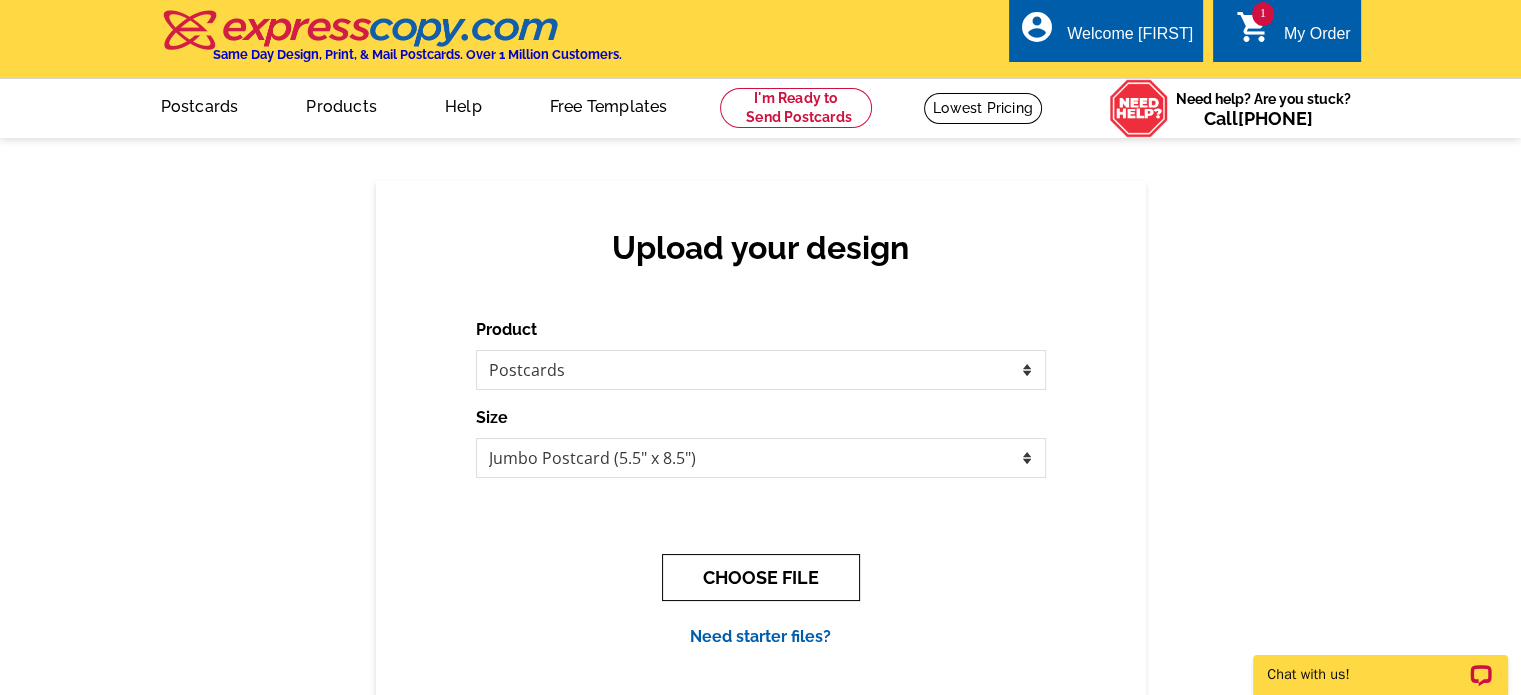 click on "CHOOSE FILE" at bounding box center (761, 577) 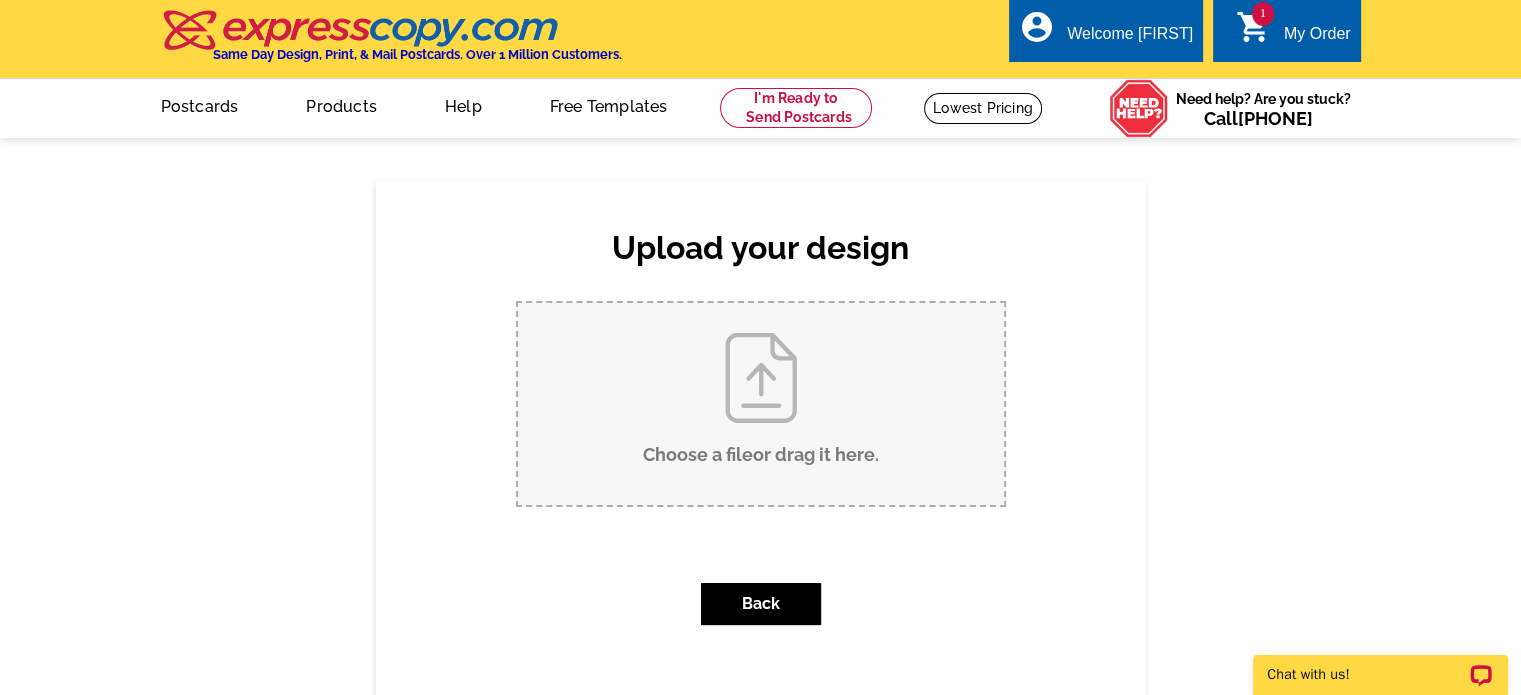 click on "Choose a file  or drag it here ." at bounding box center (761, 404) 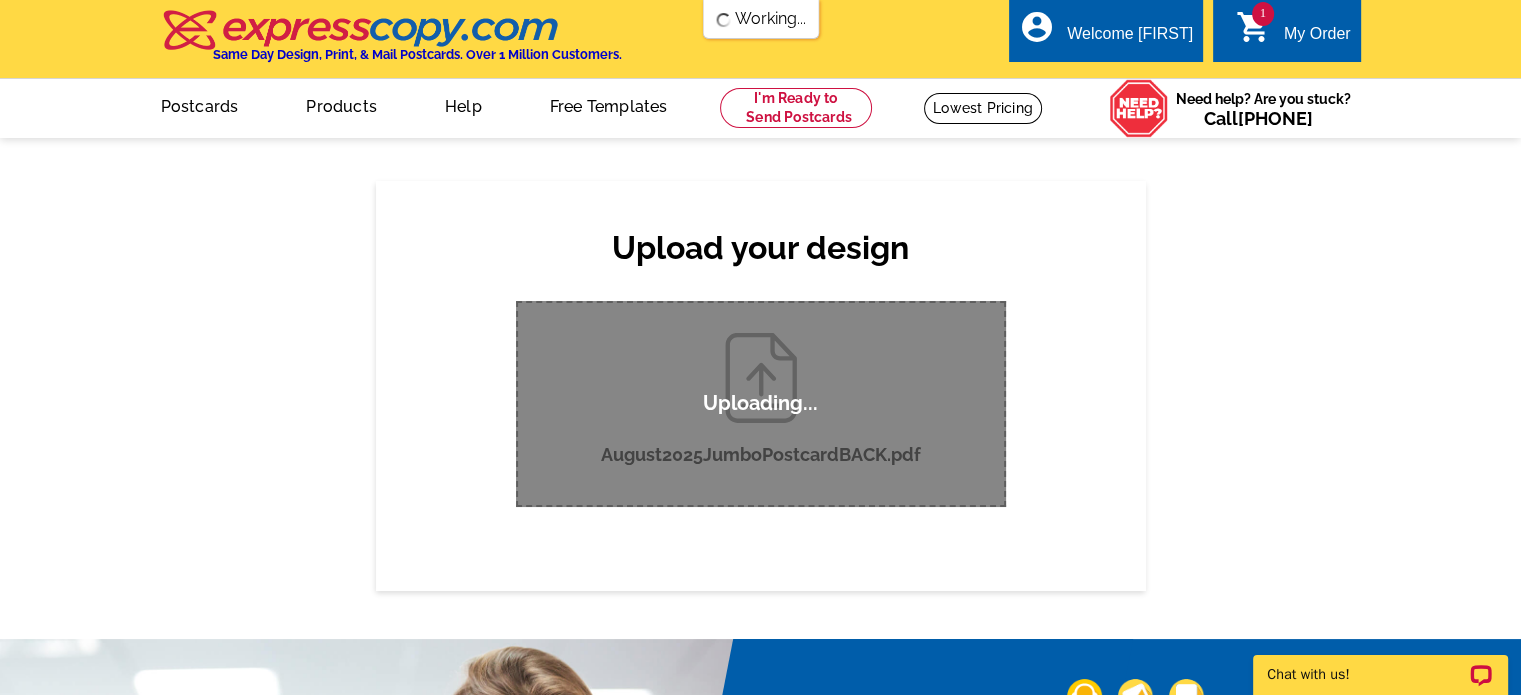 scroll, scrollTop: 0, scrollLeft: 0, axis: both 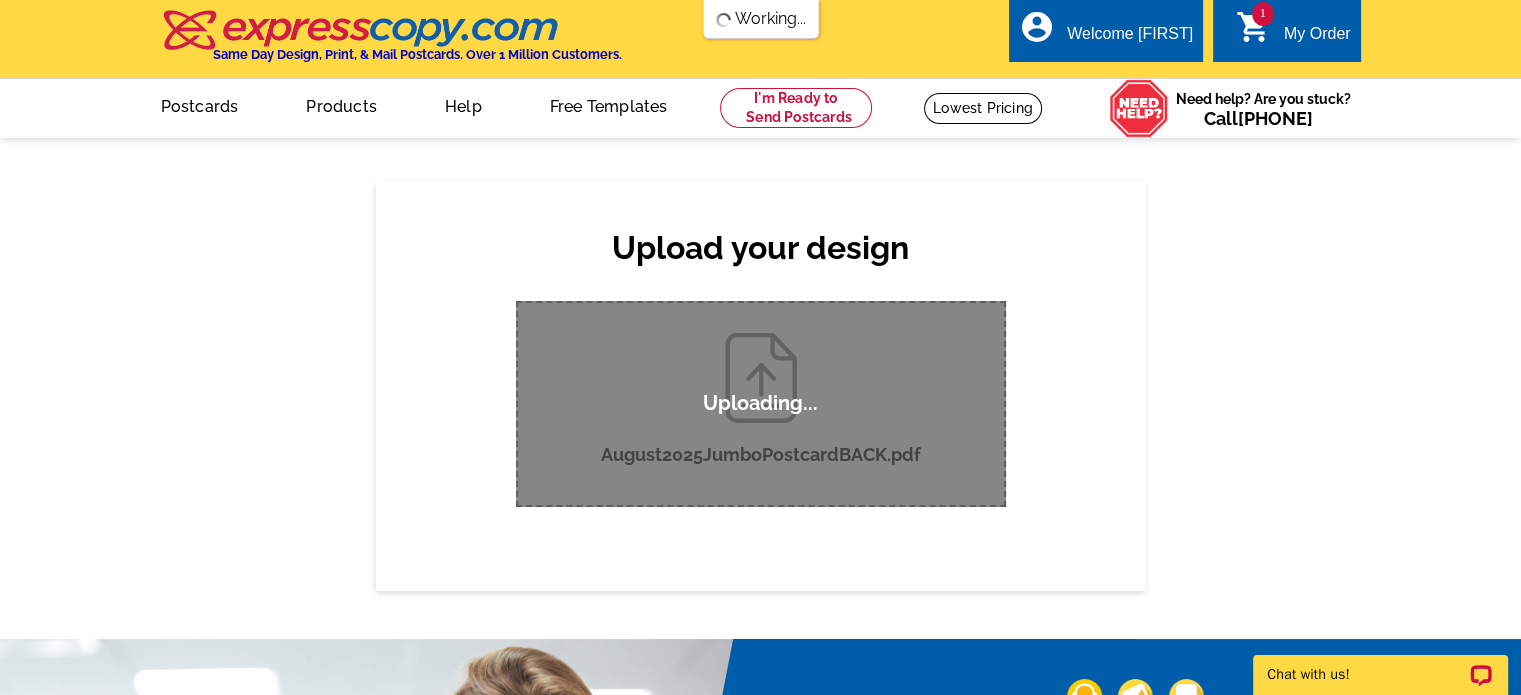 type 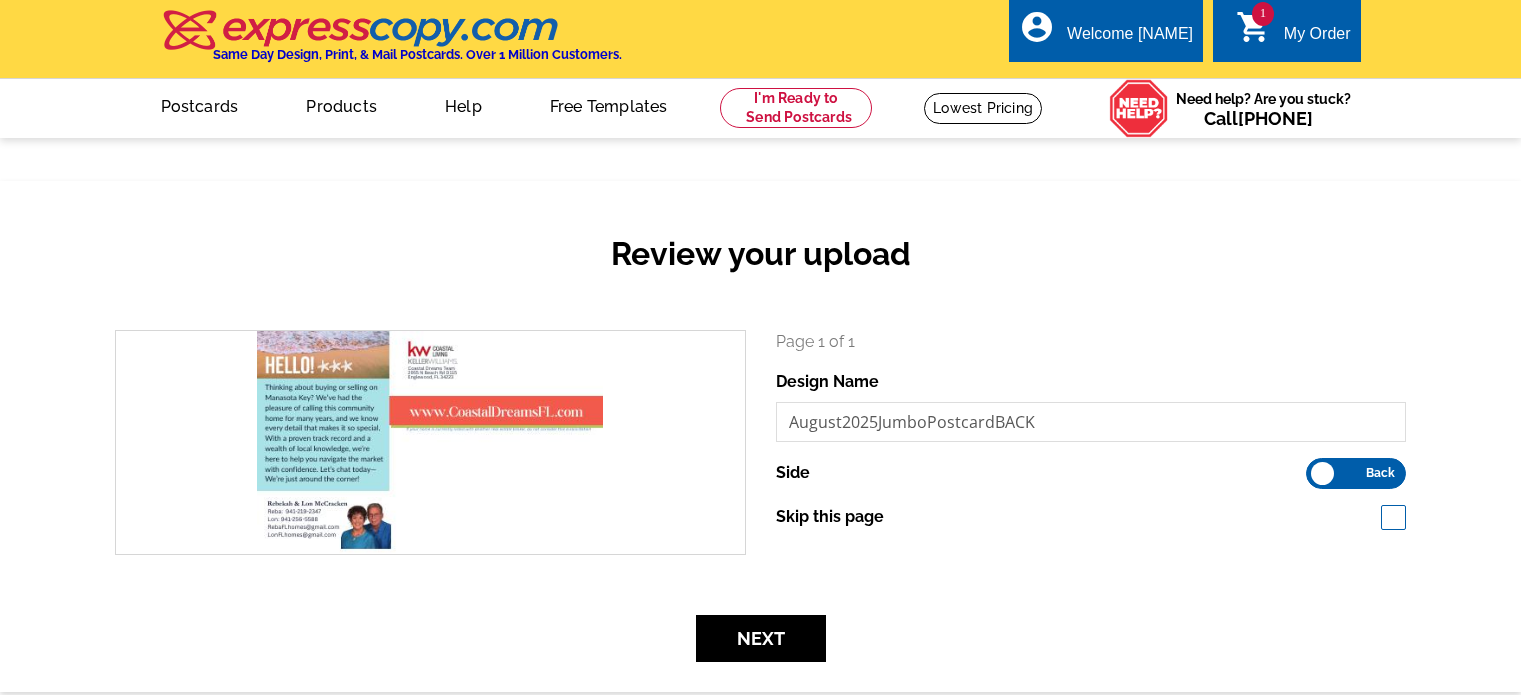 scroll, scrollTop: 0, scrollLeft: 0, axis: both 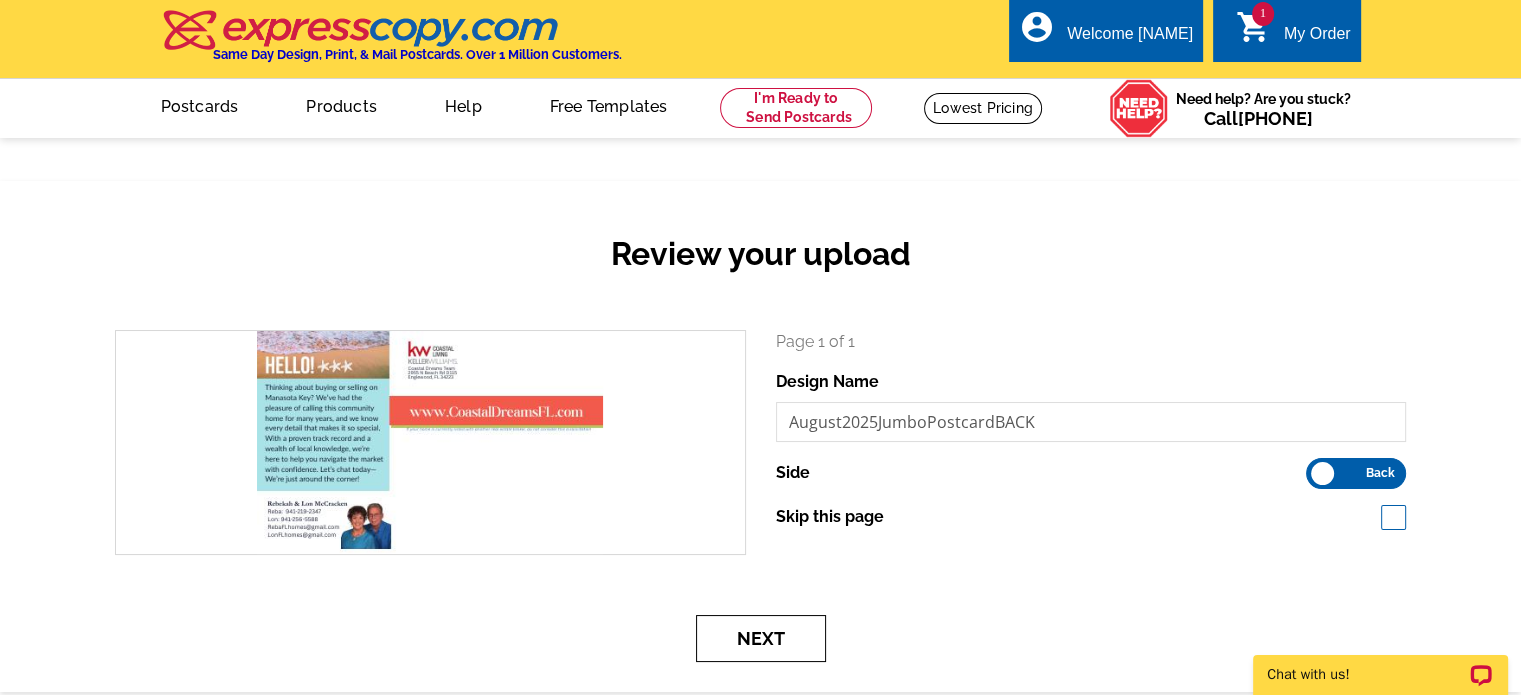 click on "Next" at bounding box center (761, 638) 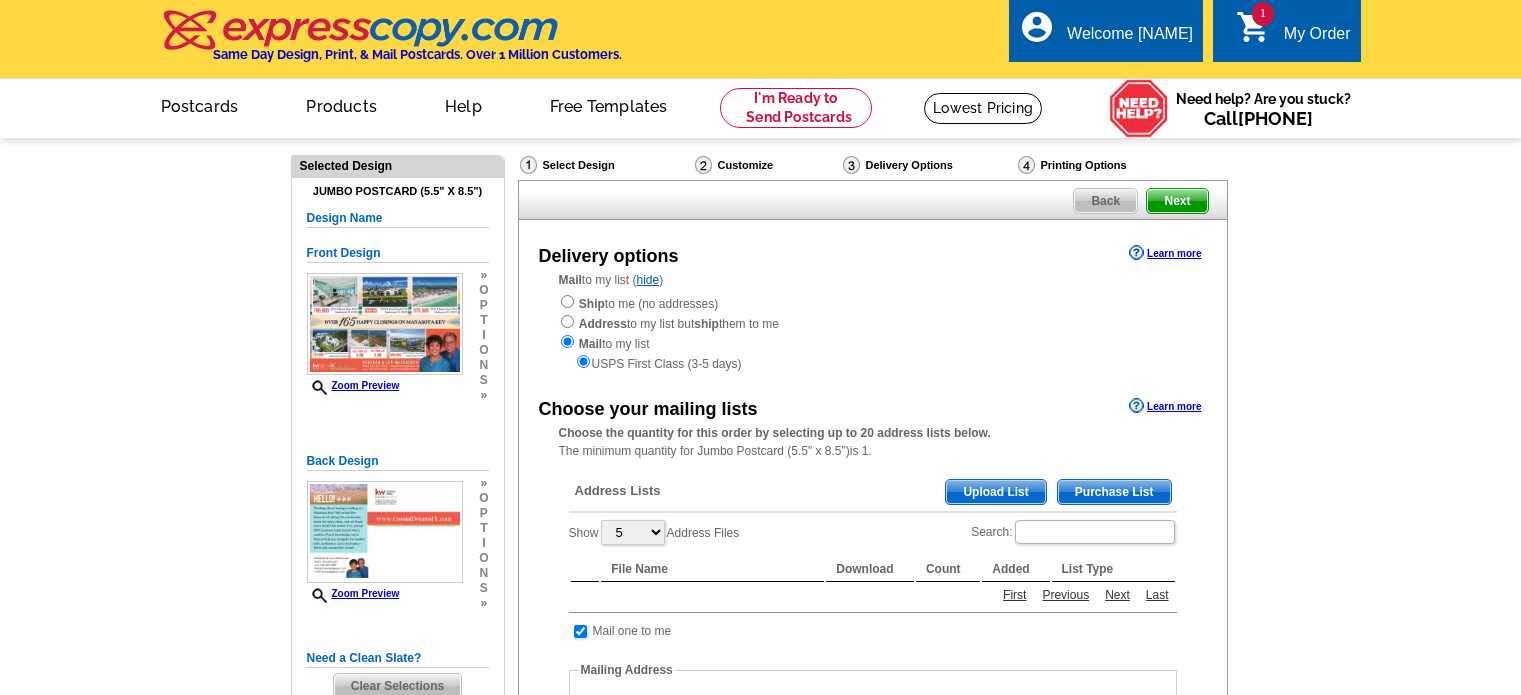 scroll, scrollTop: 0, scrollLeft: 0, axis: both 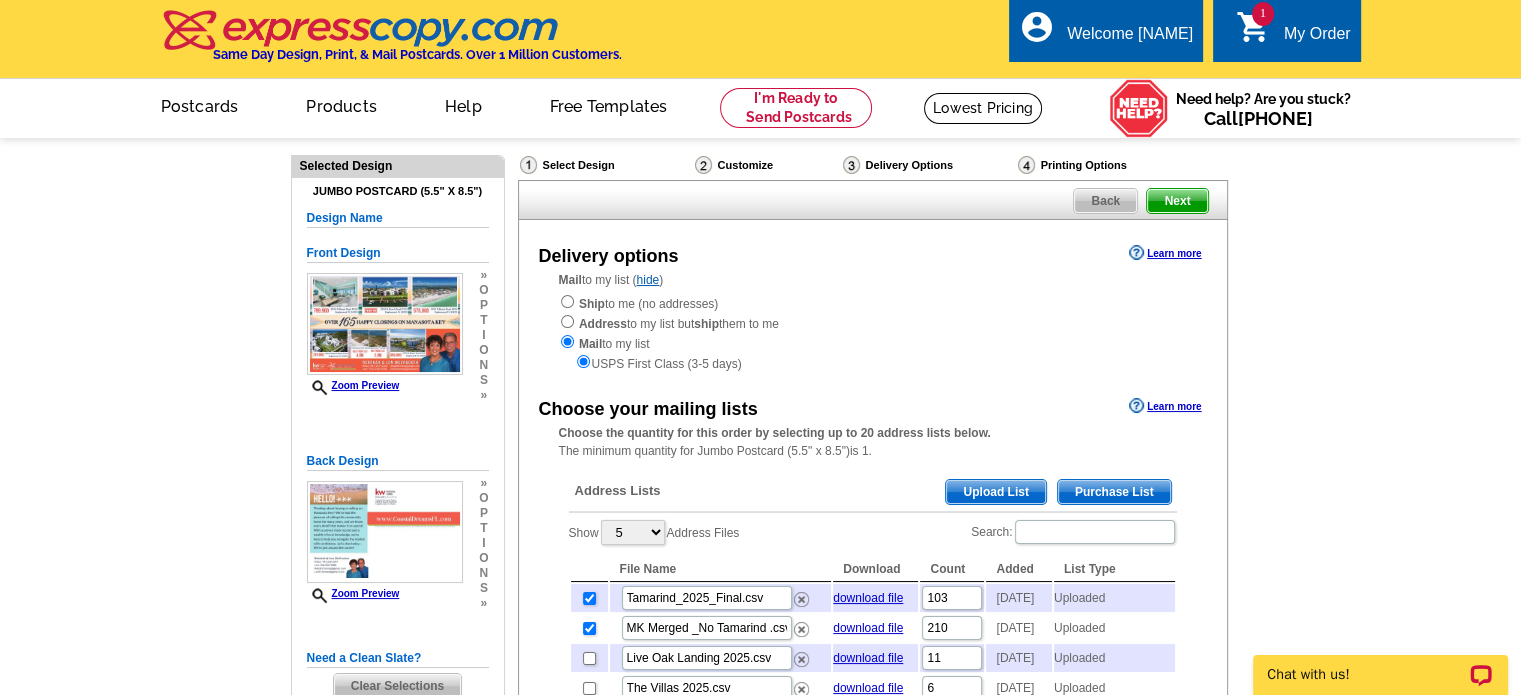 click on "My Order" at bounding box center [1317, 39] 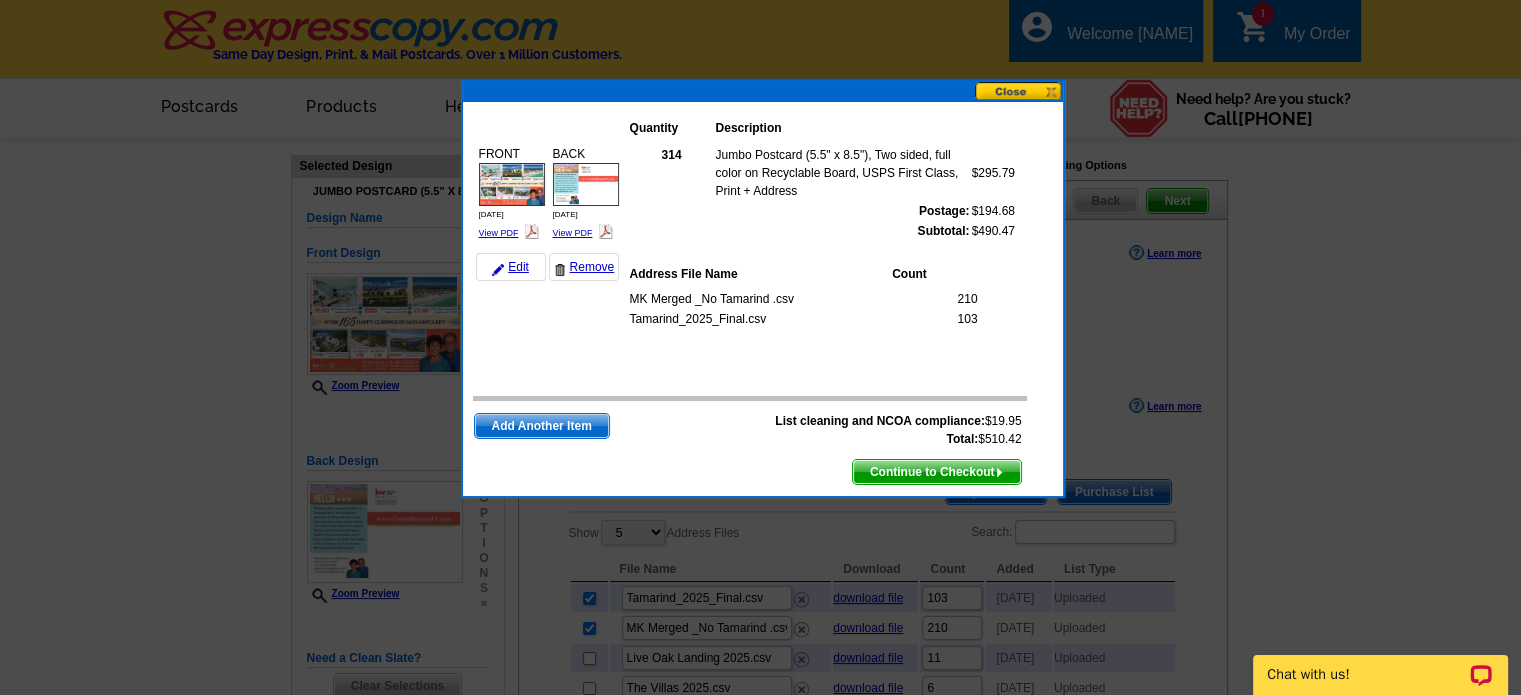 click at bounding box center (1019, 91) 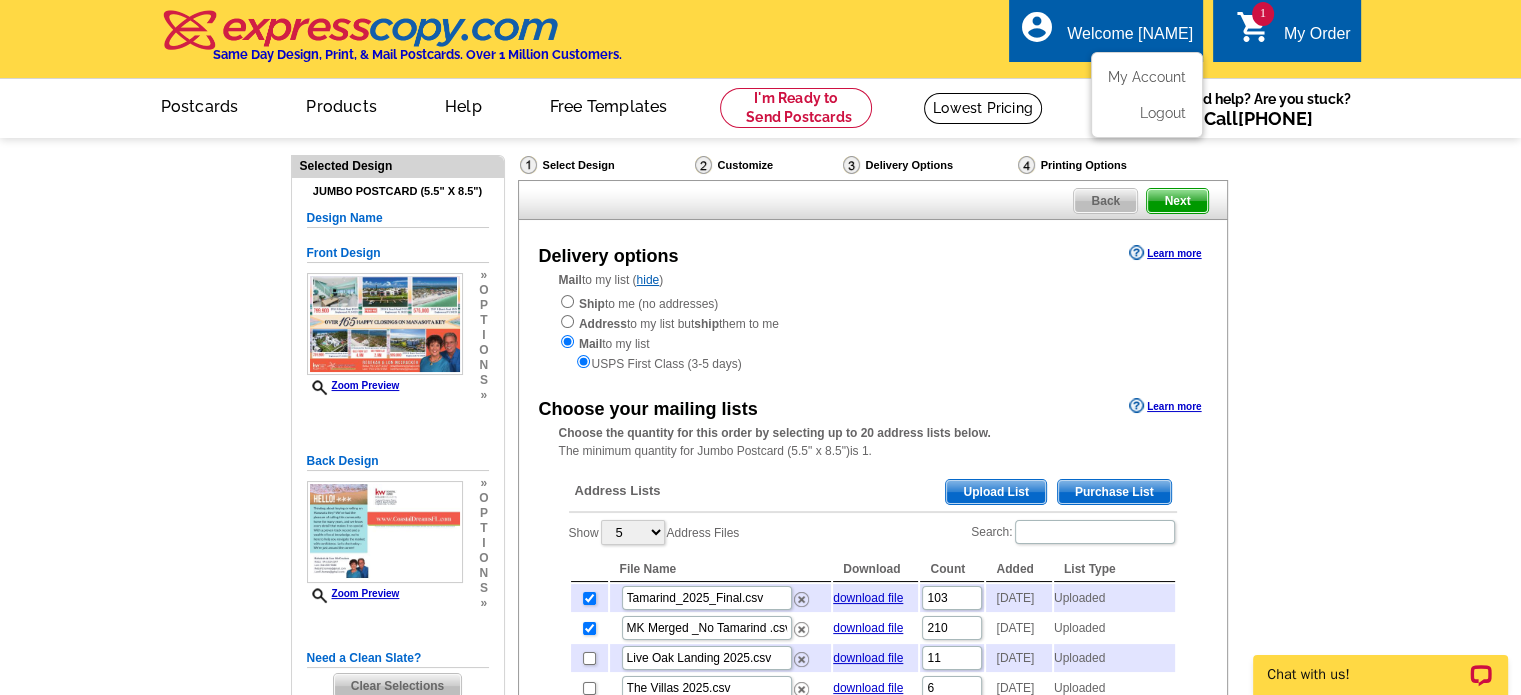 click on "Welcome [FIRST]" at bounding box center (1130, 39) 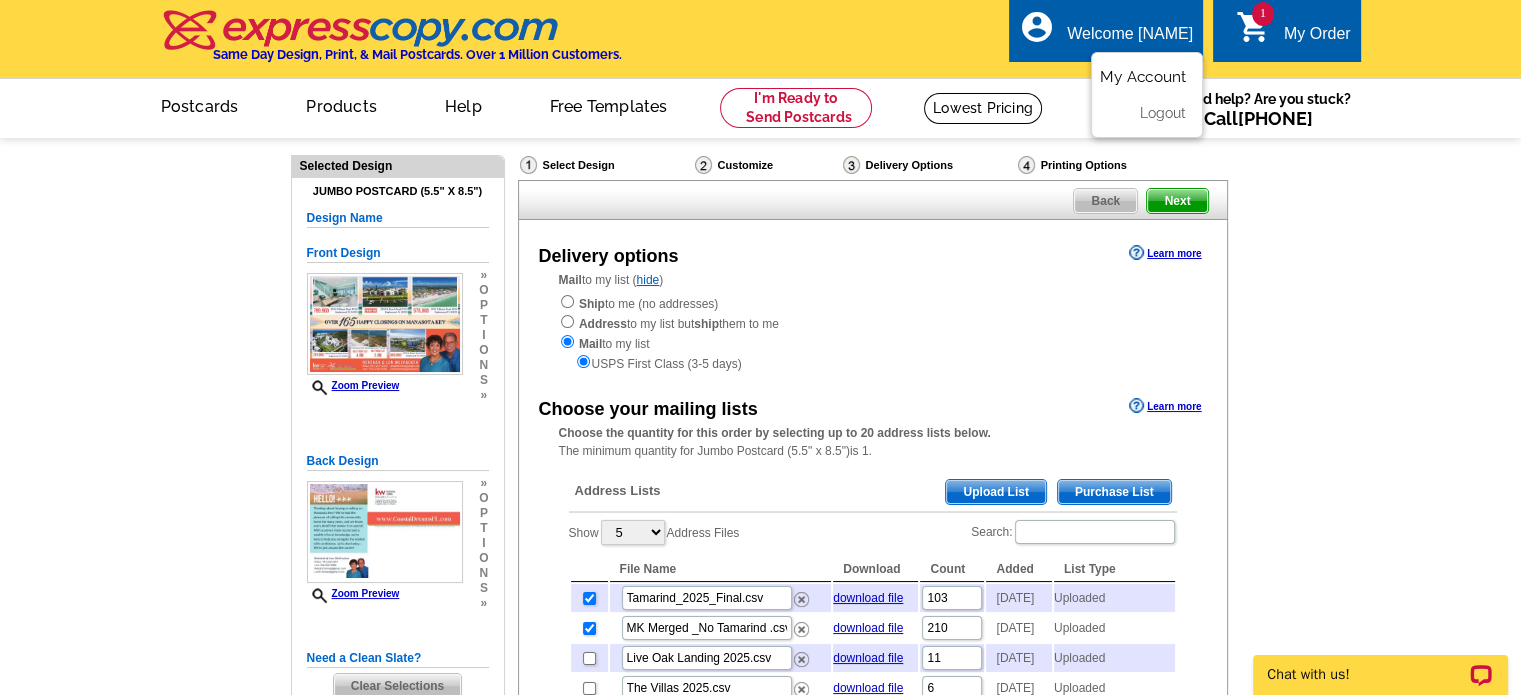 click on "My Account" at bounding box center (1143, 77) 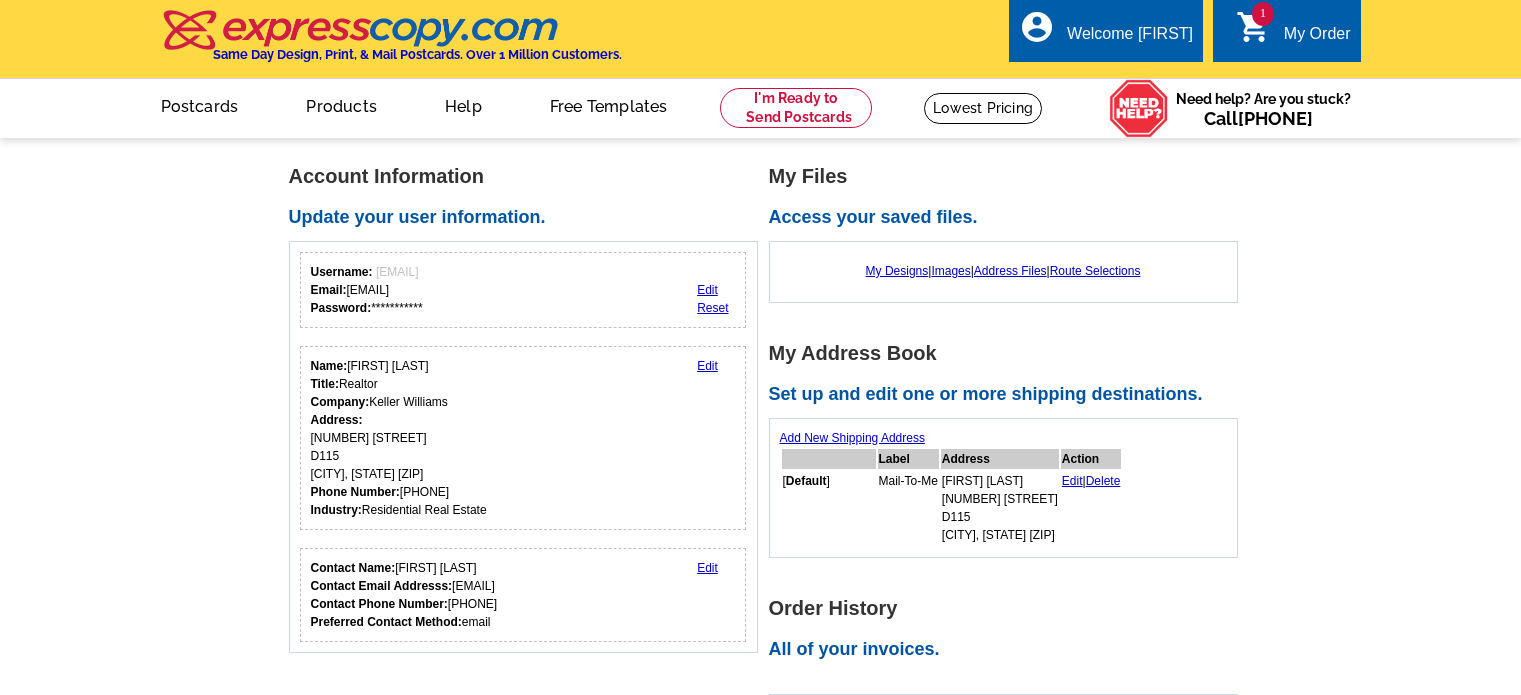 scroll, scrollTop: 0, scrollLeft: 0, axis: both 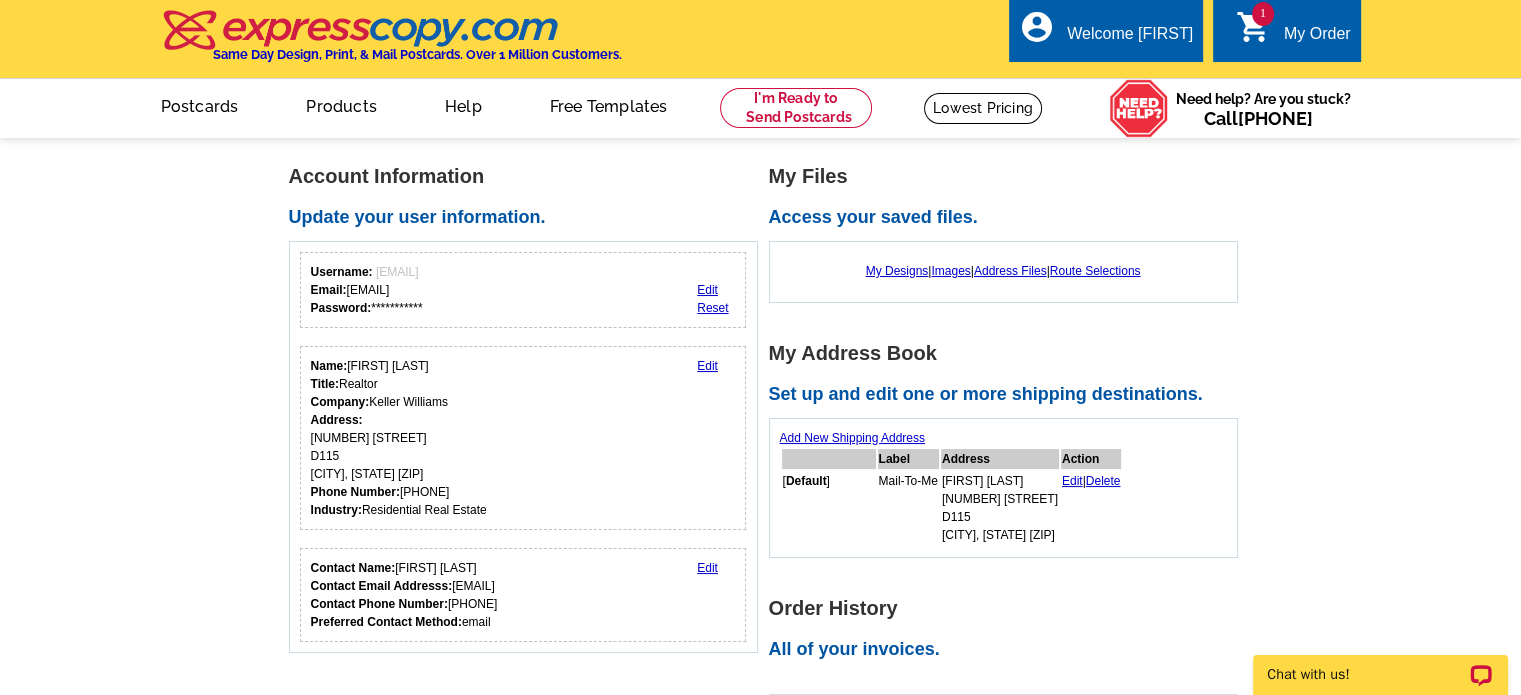 click at bounding box center (361, 30) 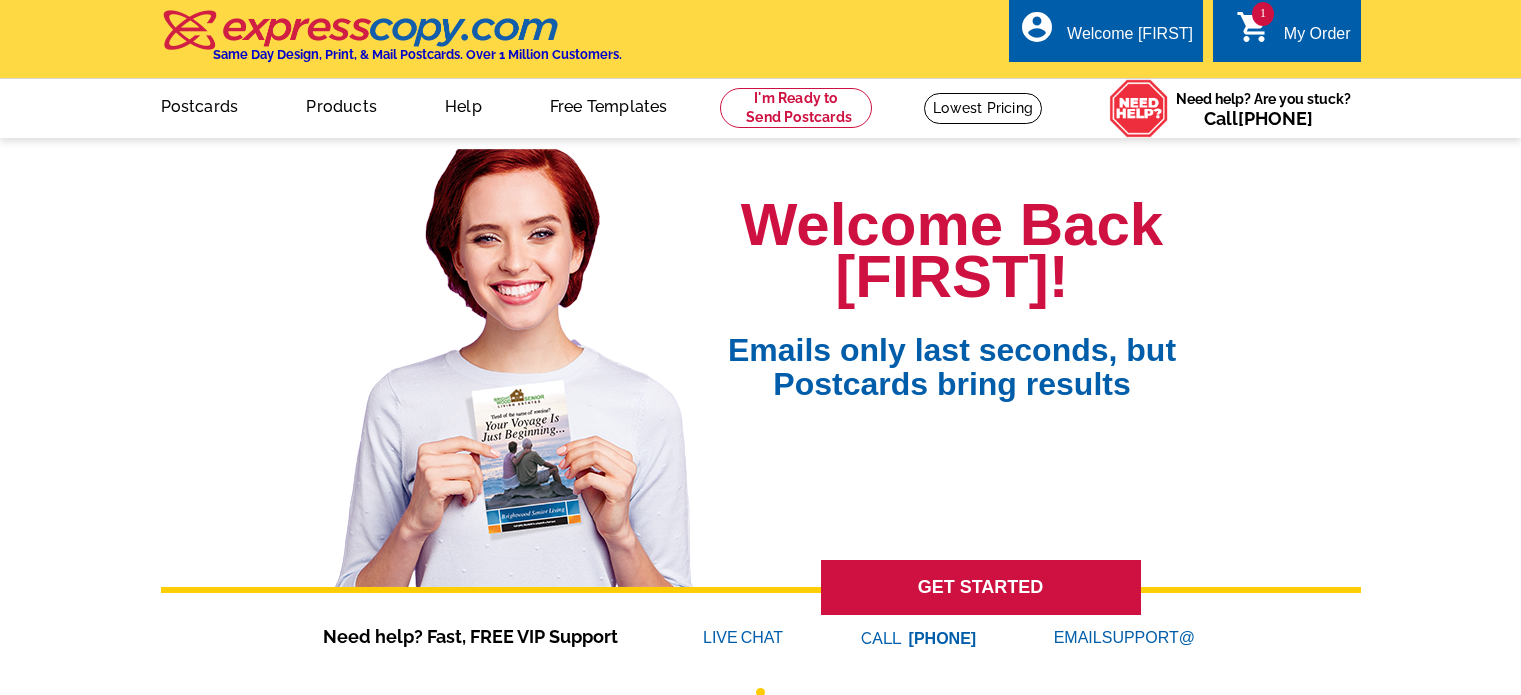 scroll, scrollTop: 0, scrollLeft: 0, axis: both 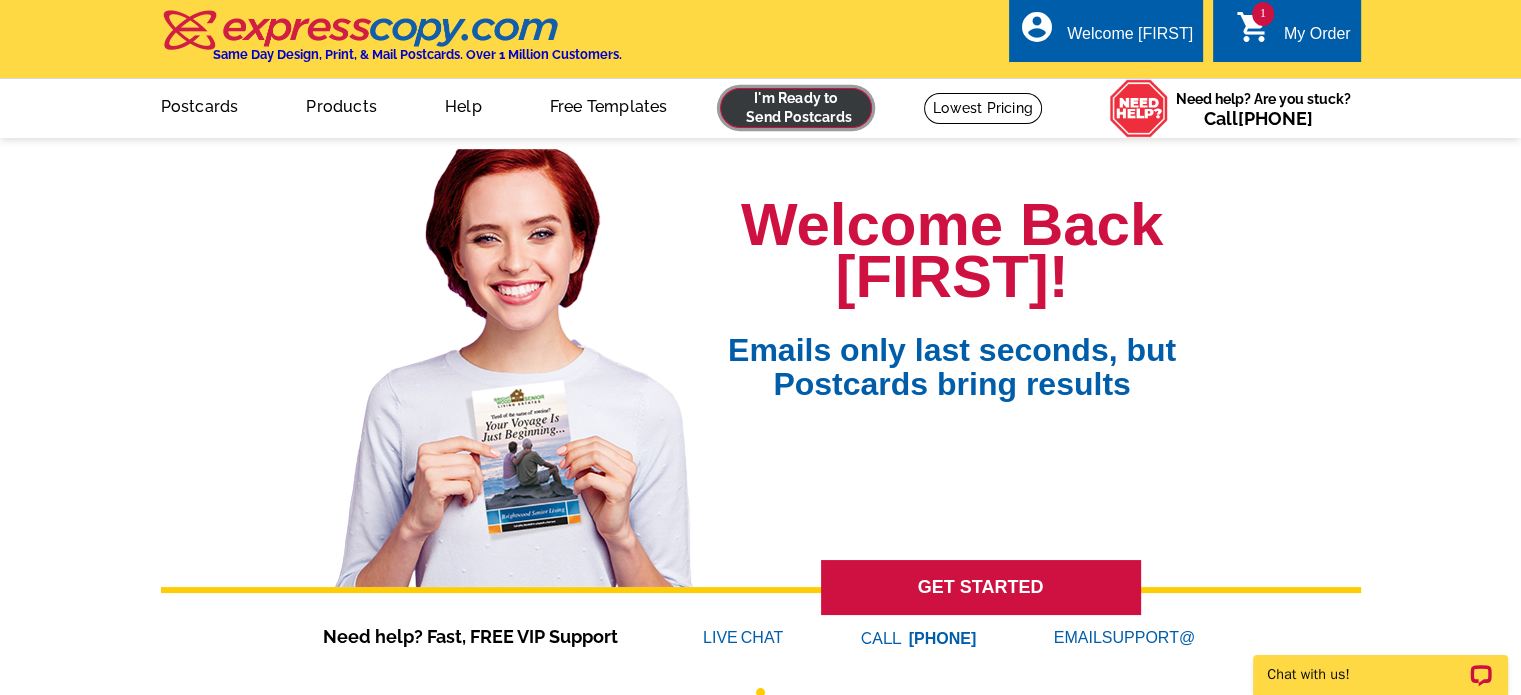 click at bounding box center [796, 108] 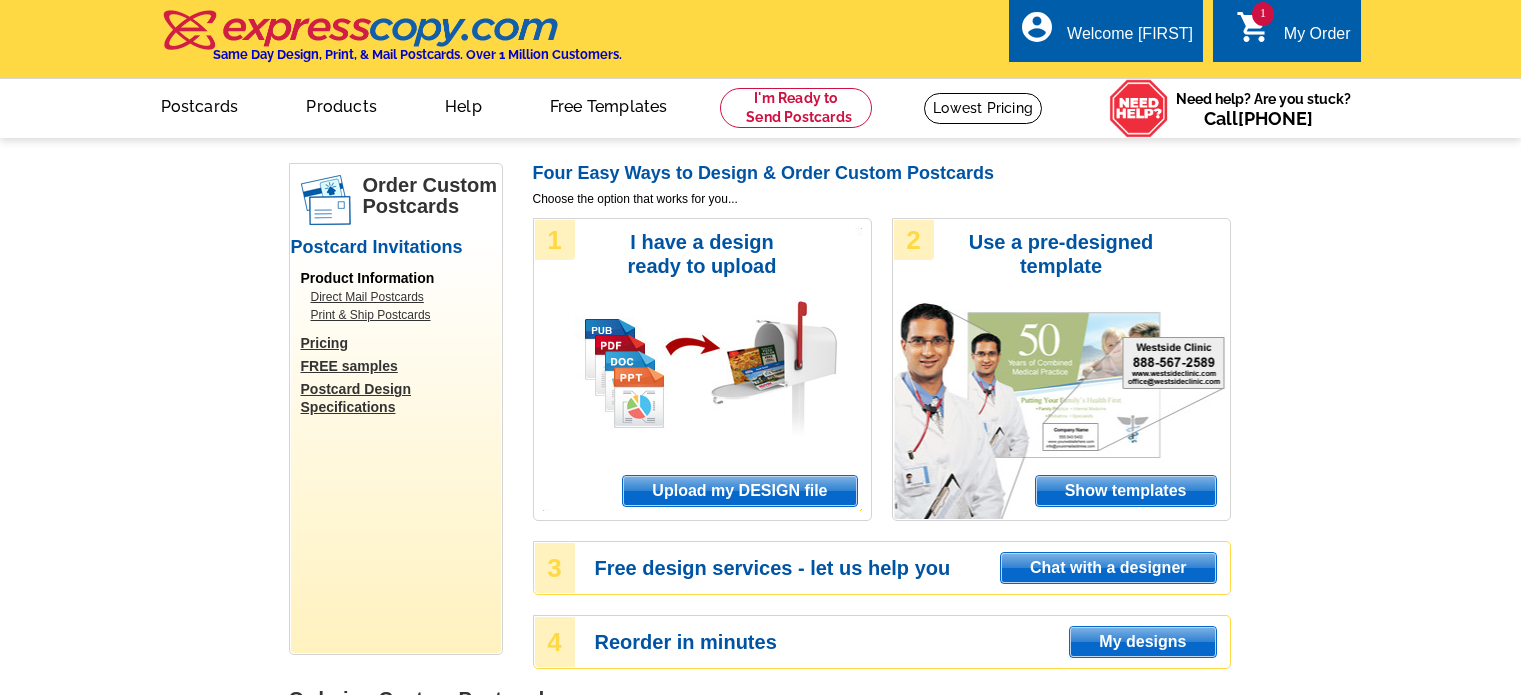 scroll, scrollTop: 0, scrollLeft: 0, axis: both 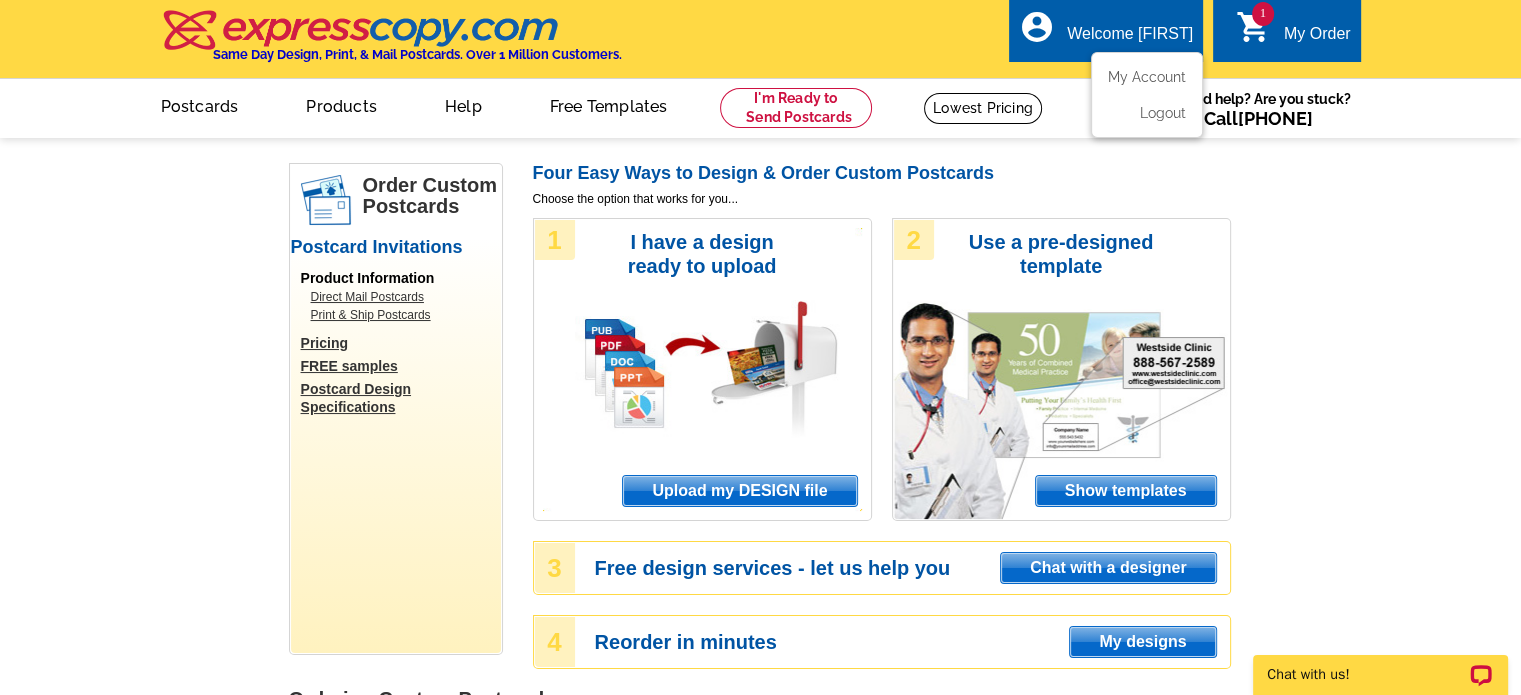 click on "Welcome [FIRST]" at bounding box center [1130, 39] 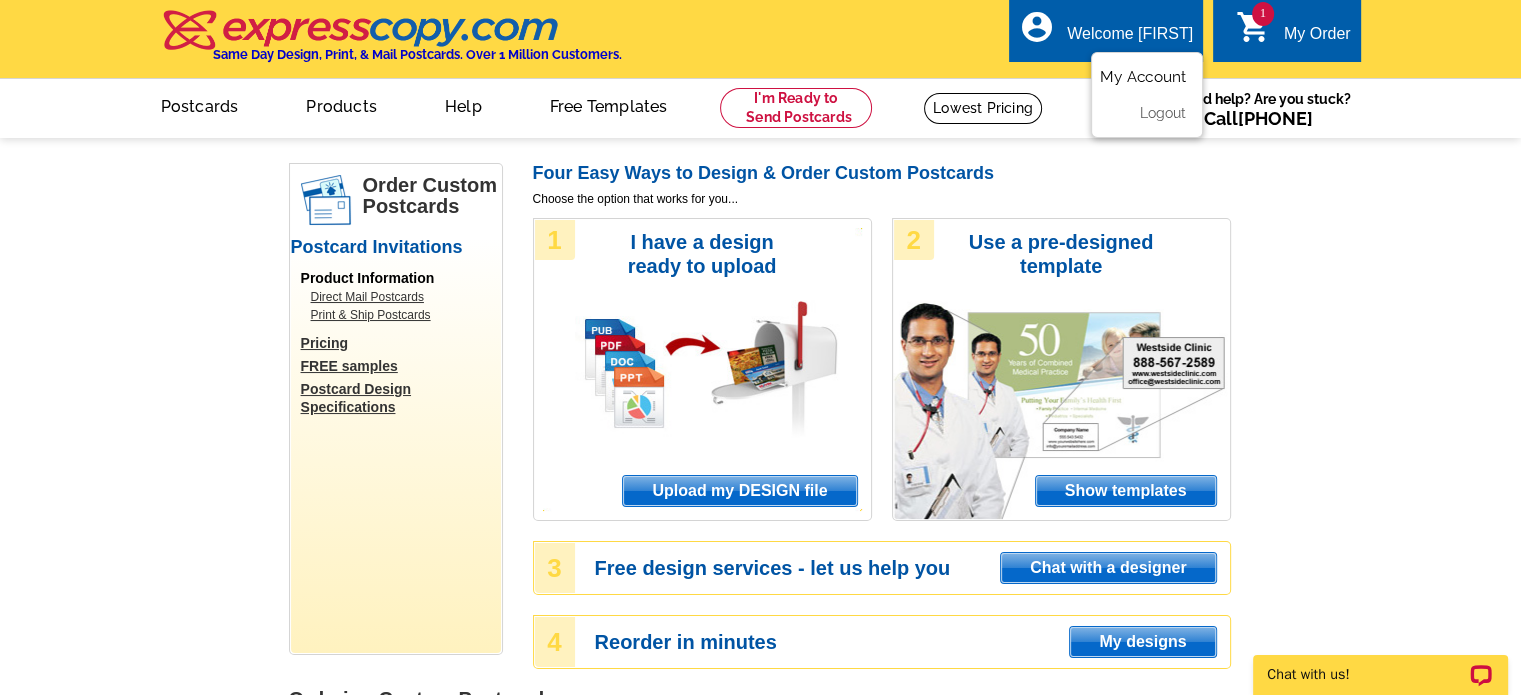 click on "My Account" at bounding box center [1143, 77] 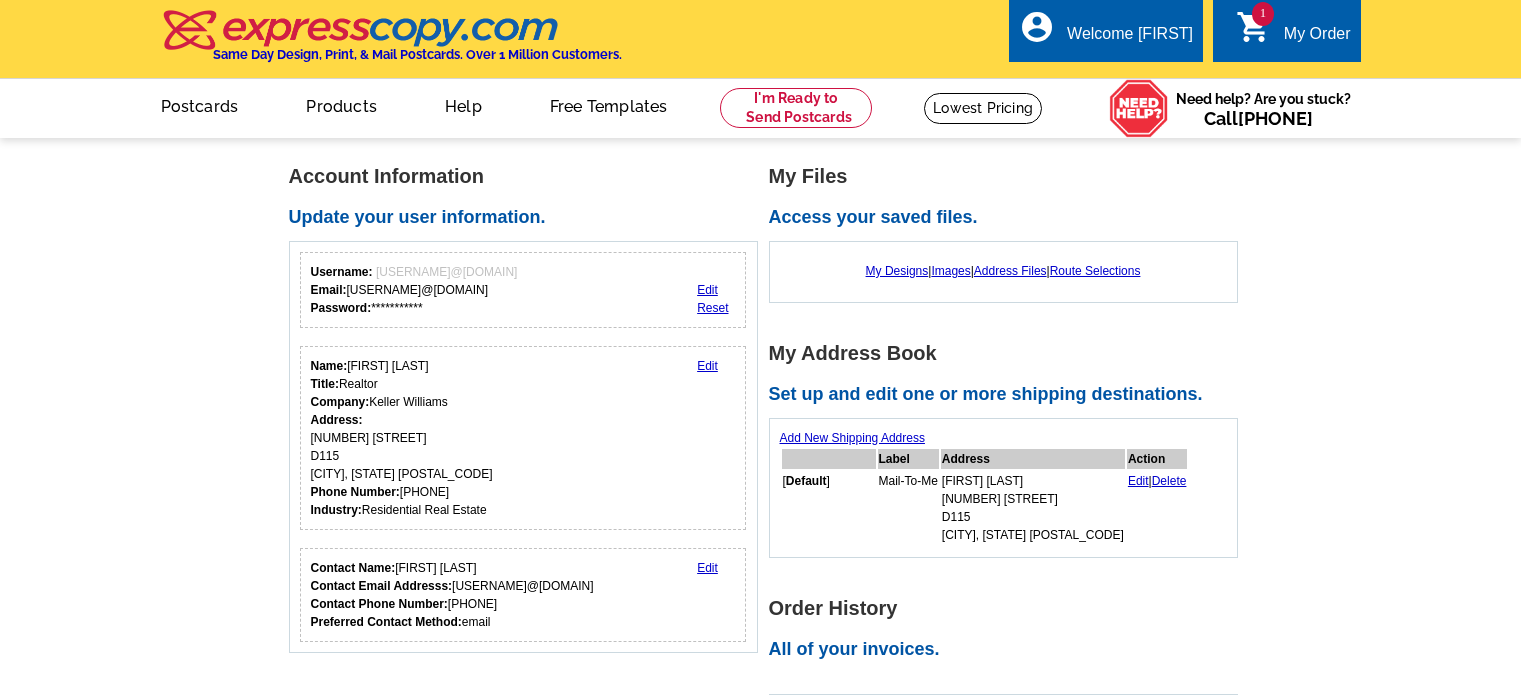 scroll, scrollTop: 0, scrollLeft: 0, axis: both 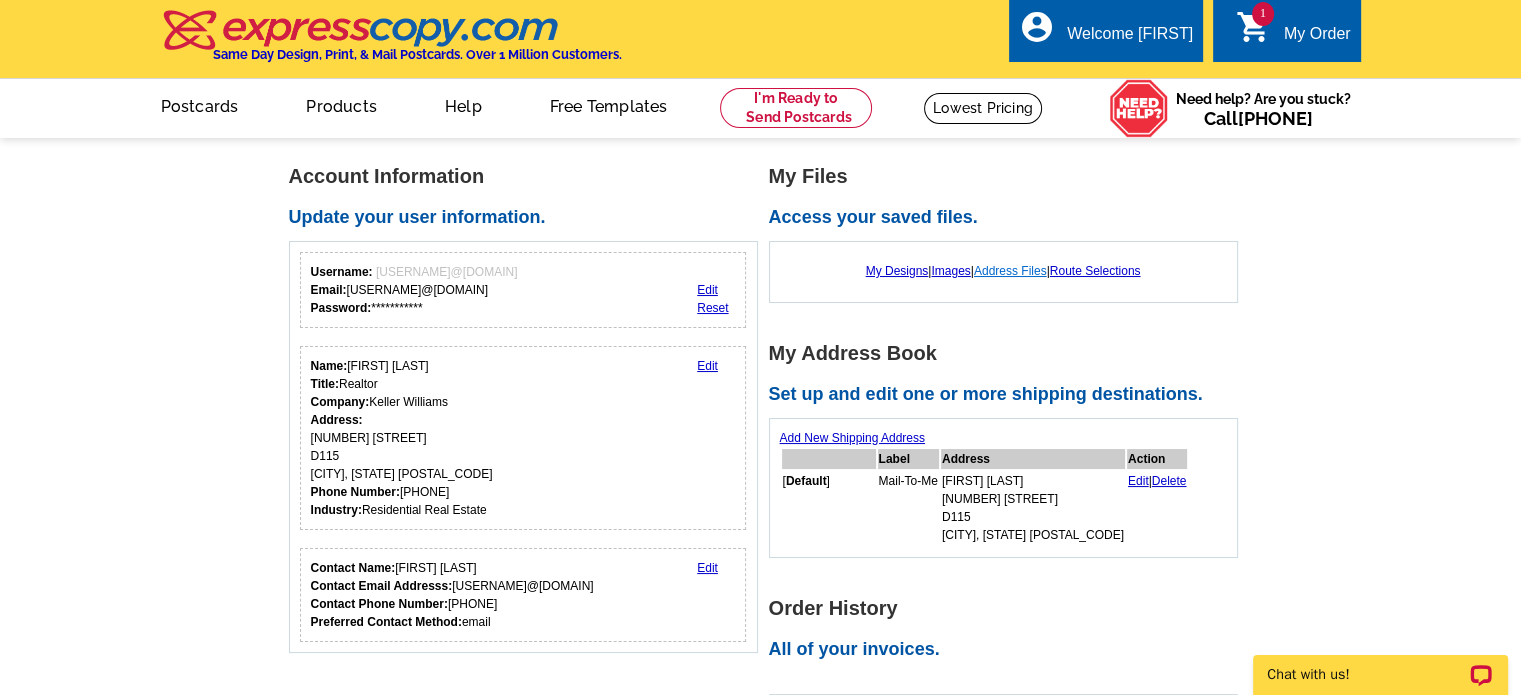 click on "Address Files" at bounding box center [1010, 271] 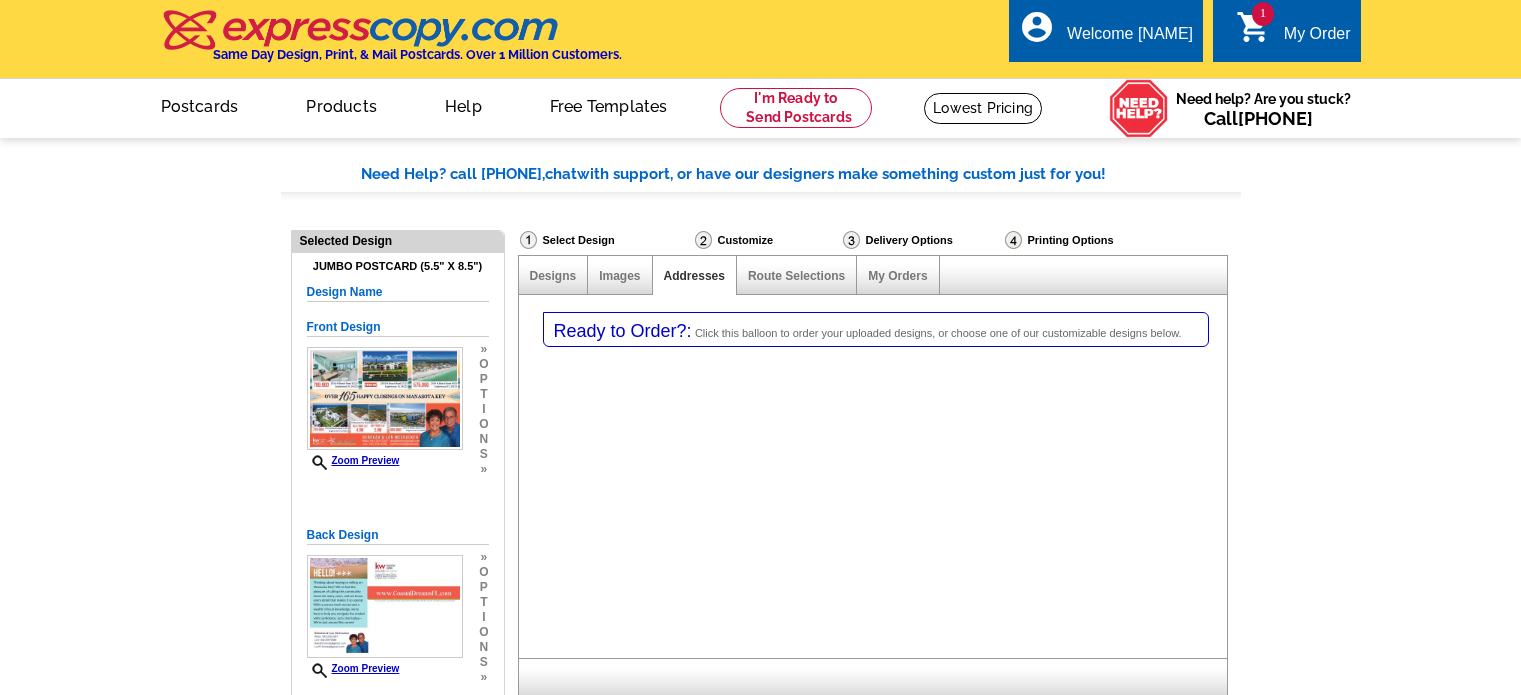 select on "1" 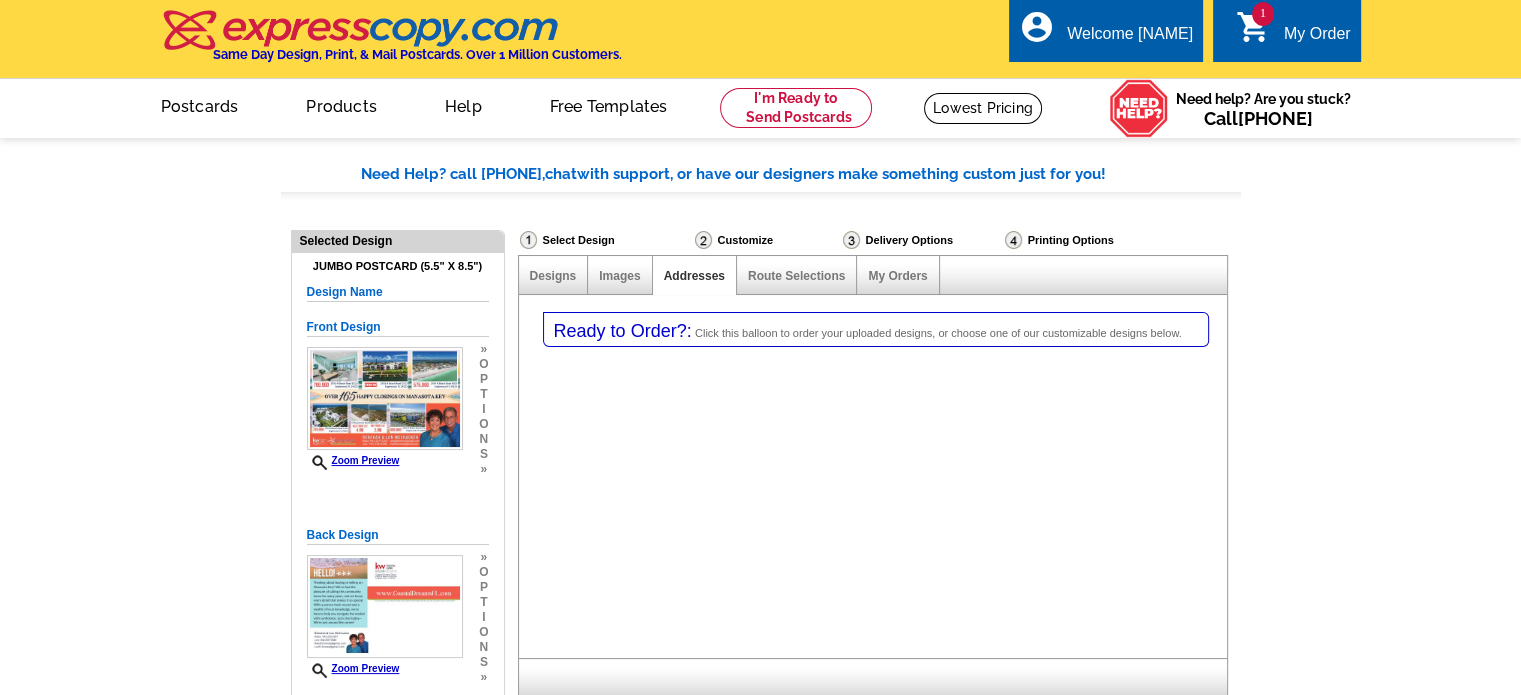select on "785" 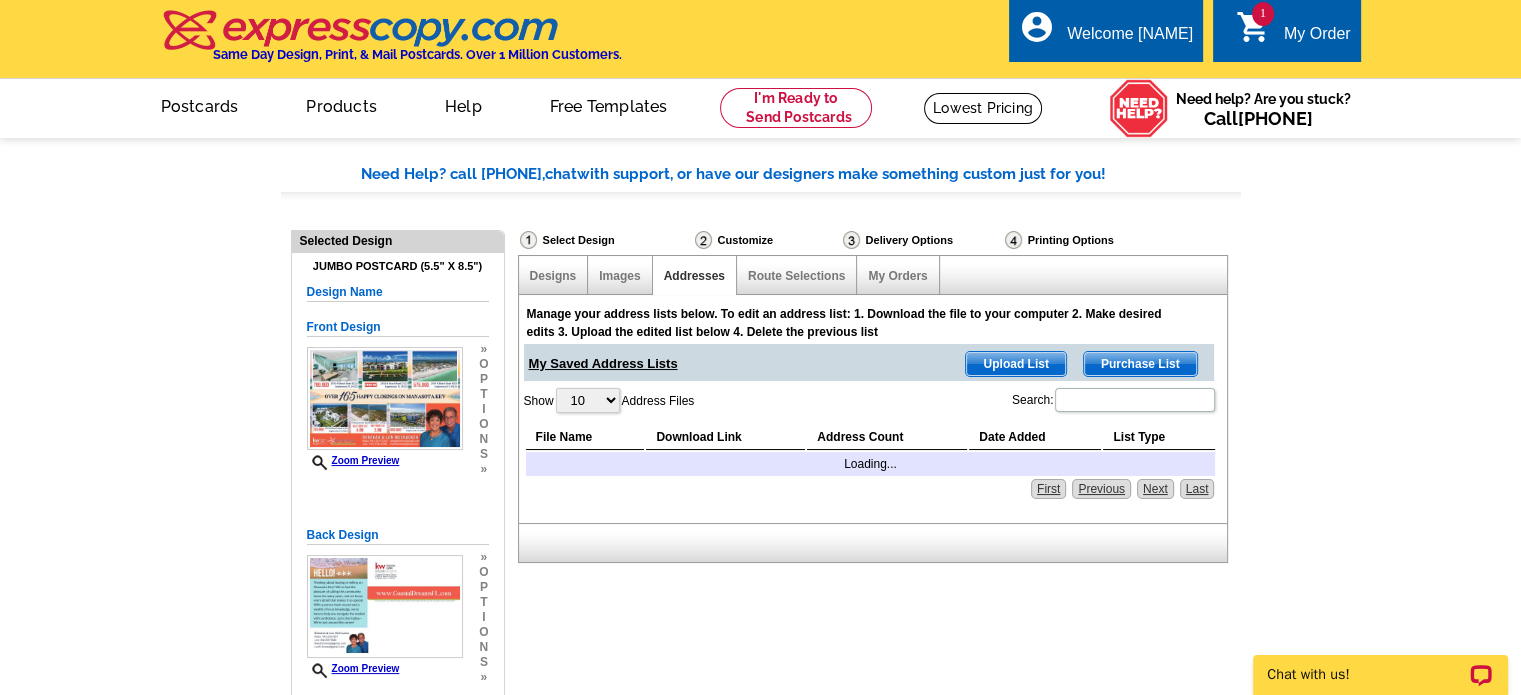 scroll, scrollTop: 0, scrollLeft: 0, axis: both 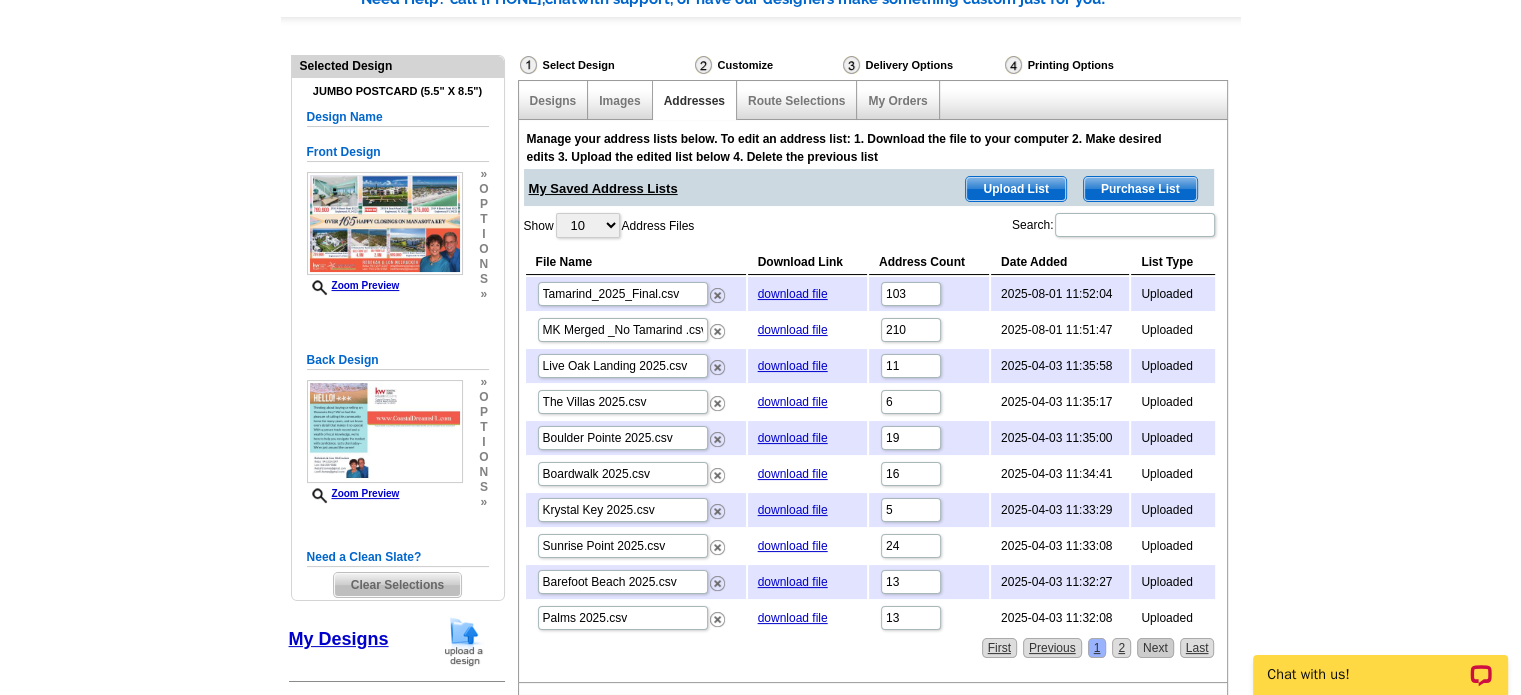 click on "Next" at bounding box center [1155, 648] 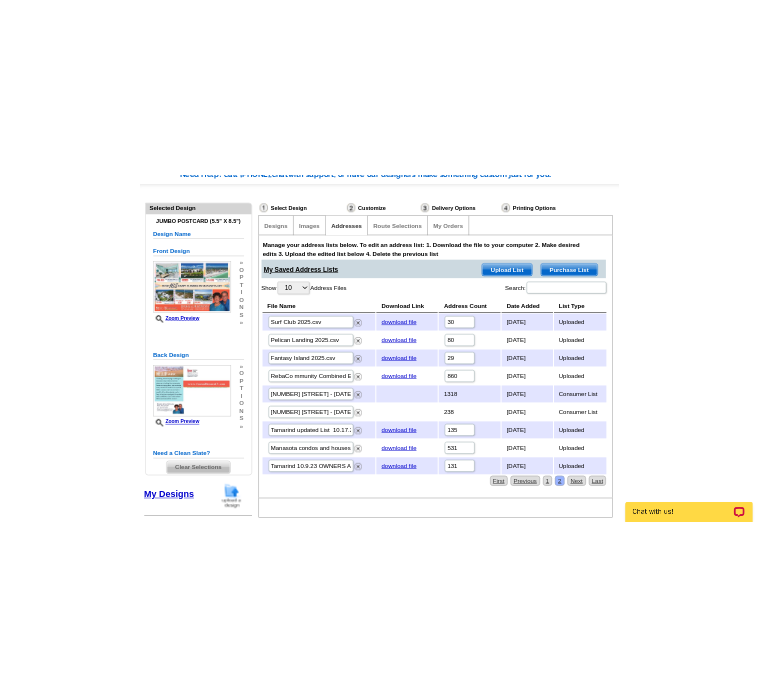 scroll, scrollTop: 196, scrollLeft: 0, axis: vertical 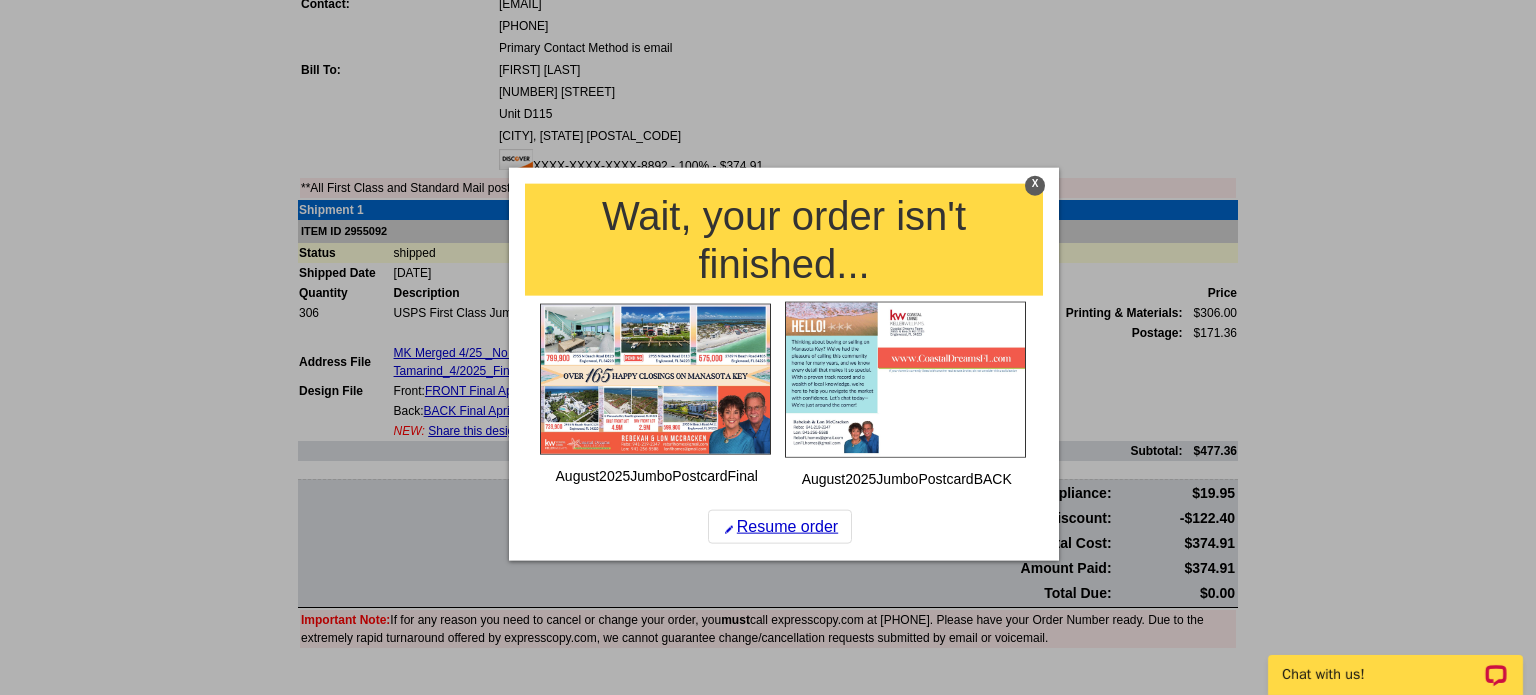 click on "X" at bounding box center (1035, 185) 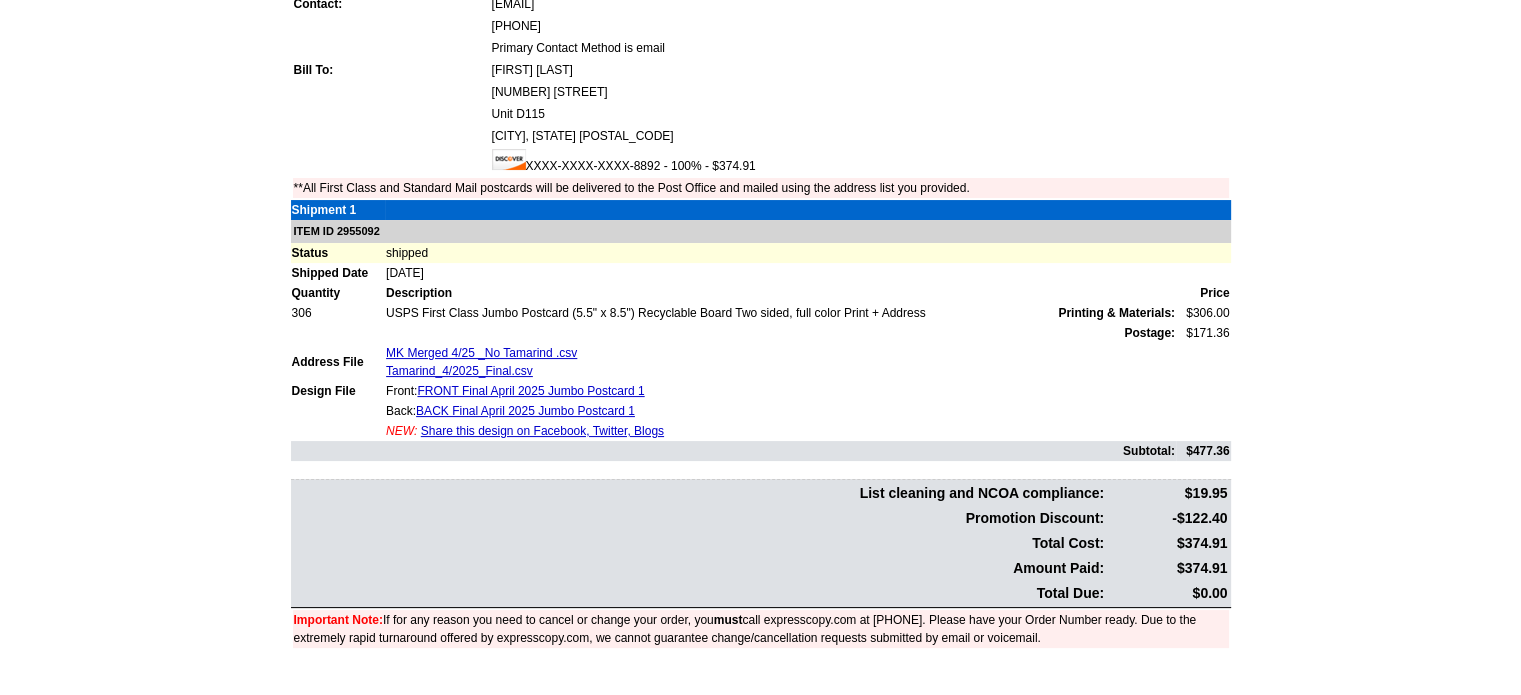 click on "Order Number:  1466240
Download Invoice  |
Print Invoice
Order Name
My Order [DATE]
Customer:
[FIRST] [LAST]
Contact:
[EMAIL]
[PHONE]
Primary Contact Method is email
Bill To:
[FIRST] [LAST]
[NUMBER] [STREET]" at bounding box center [760, 299] 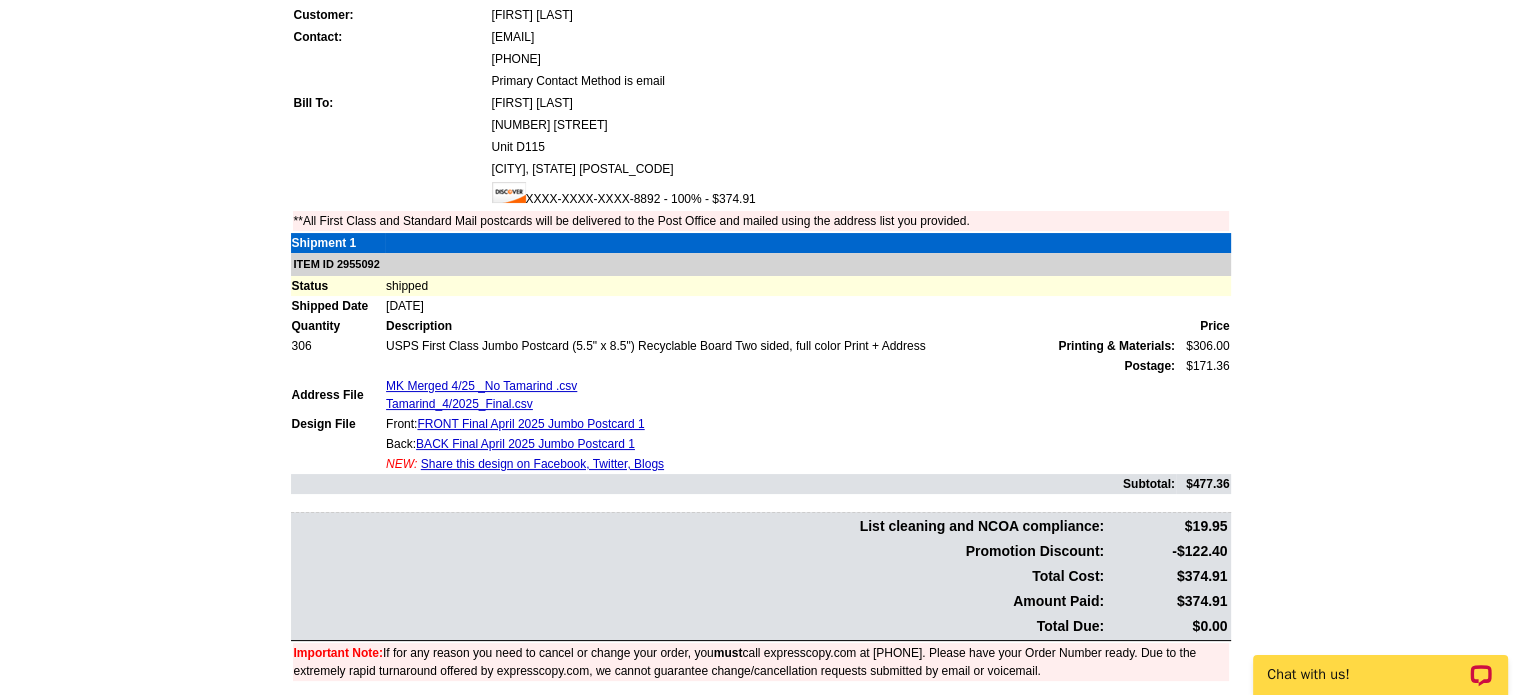 scroll, scrollTop: 0, scrollLeft: 0, axis: both 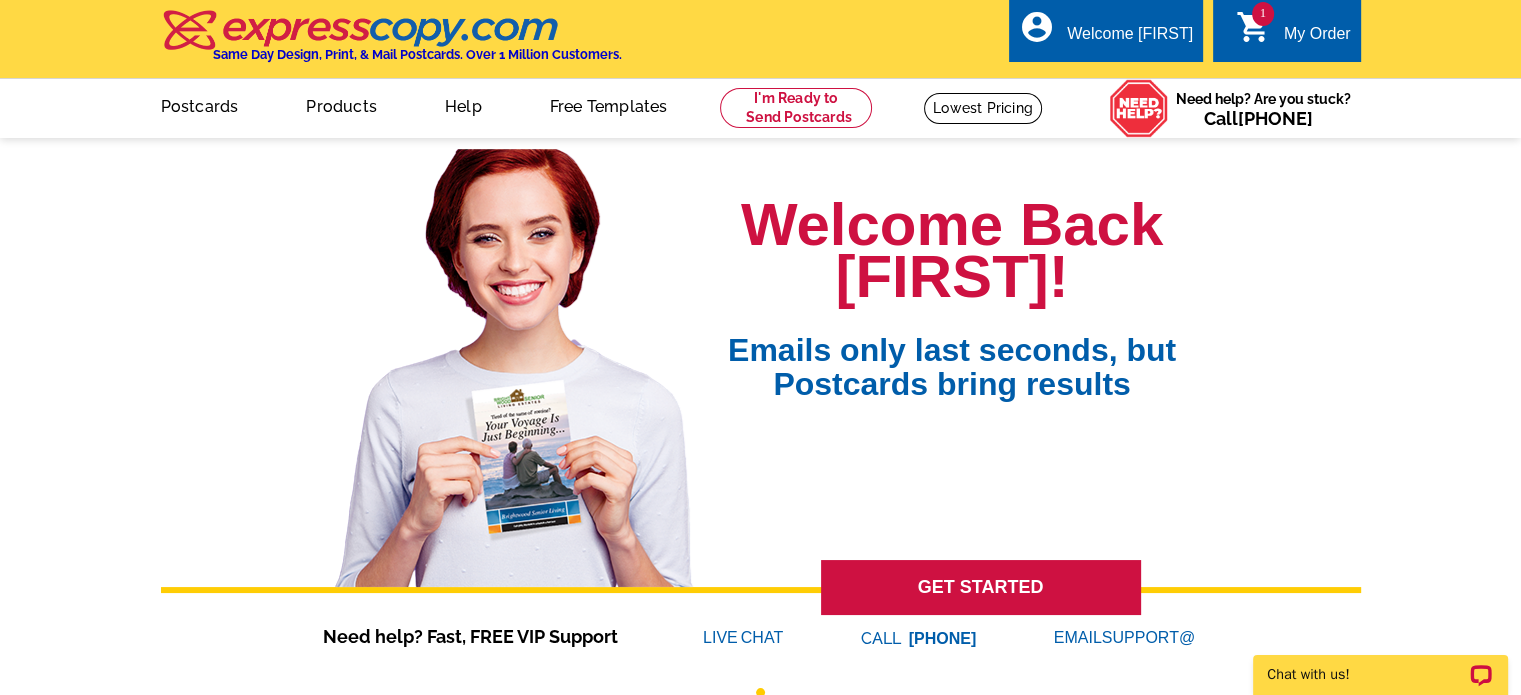 click on "1
shopping_cart
My Order" at bounding box center [1293, 34] 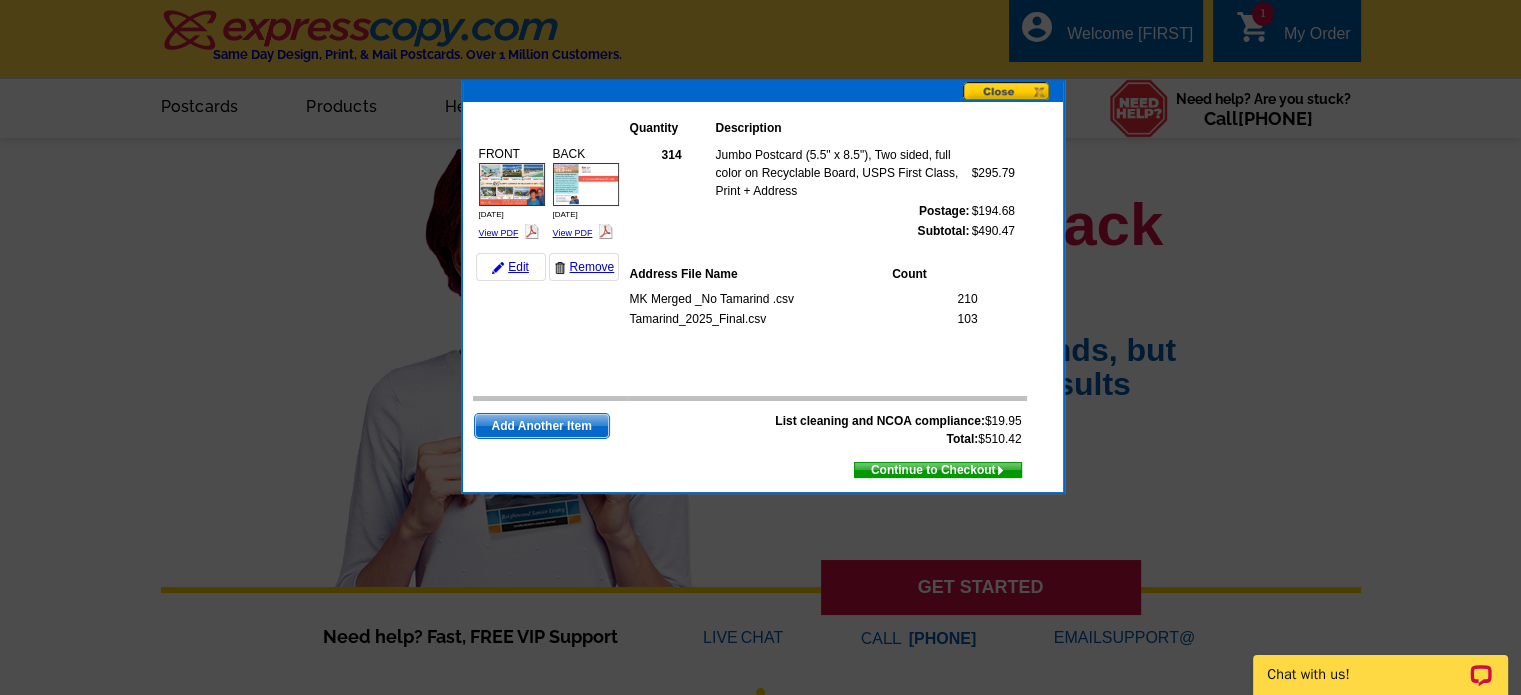 click on "Continue to Checkout" at bounding box center [938, 470] 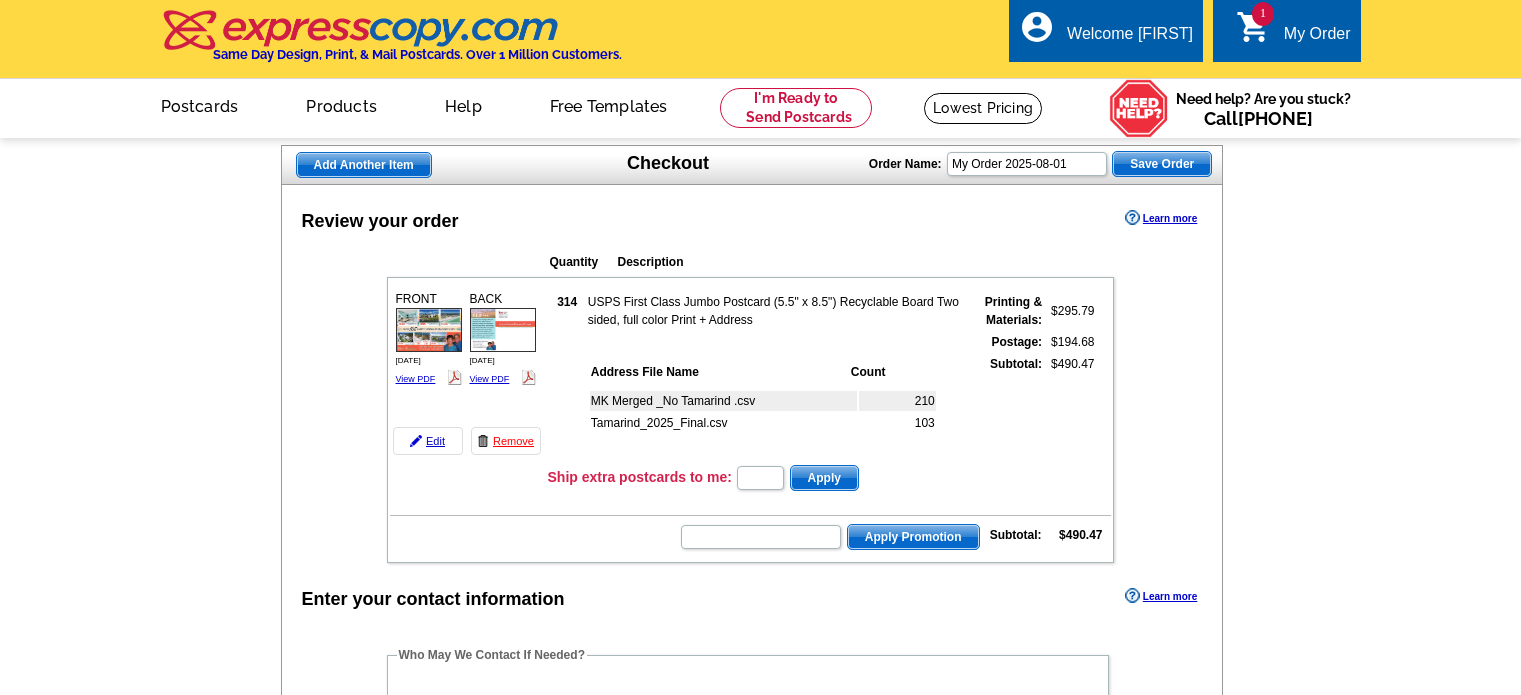 scroll, scrollTop: 0, scrollLeft: 0, axis: both 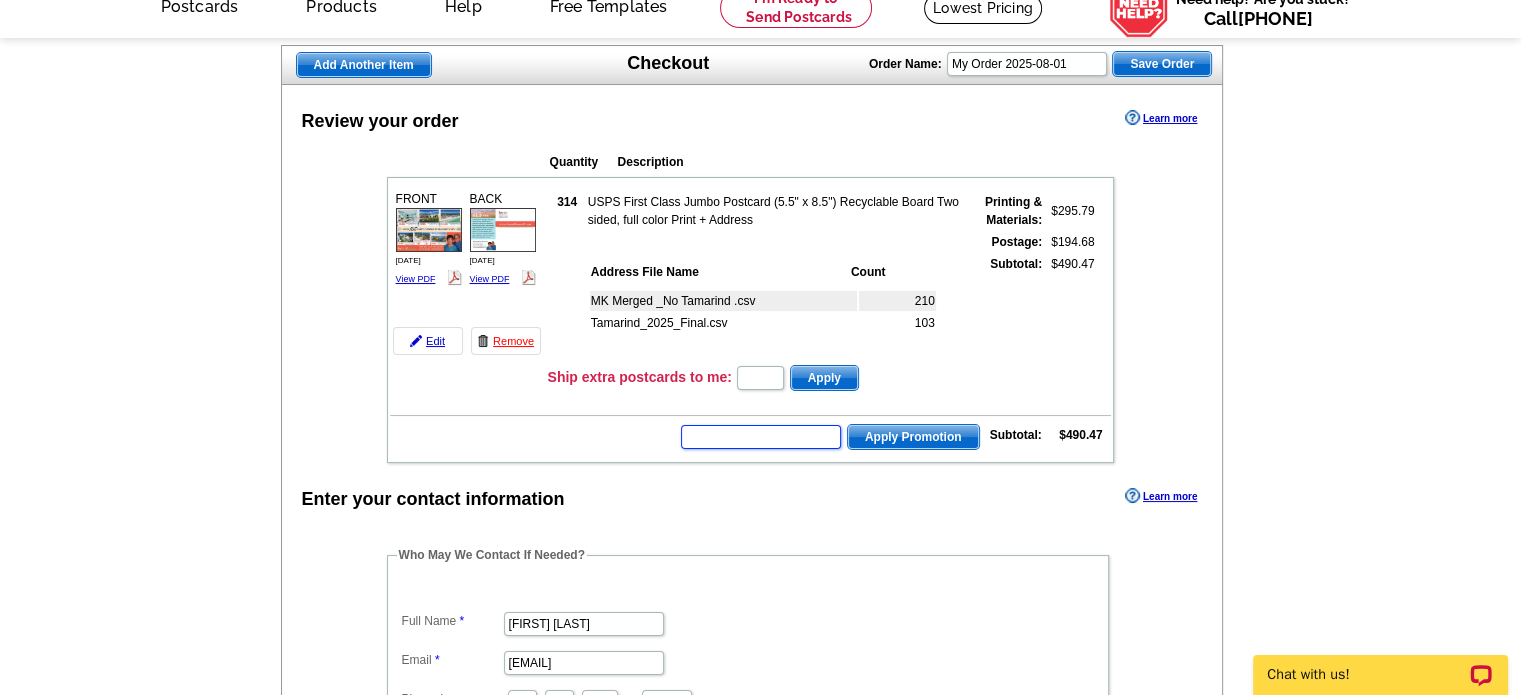 click at bounding box center [761, 437] 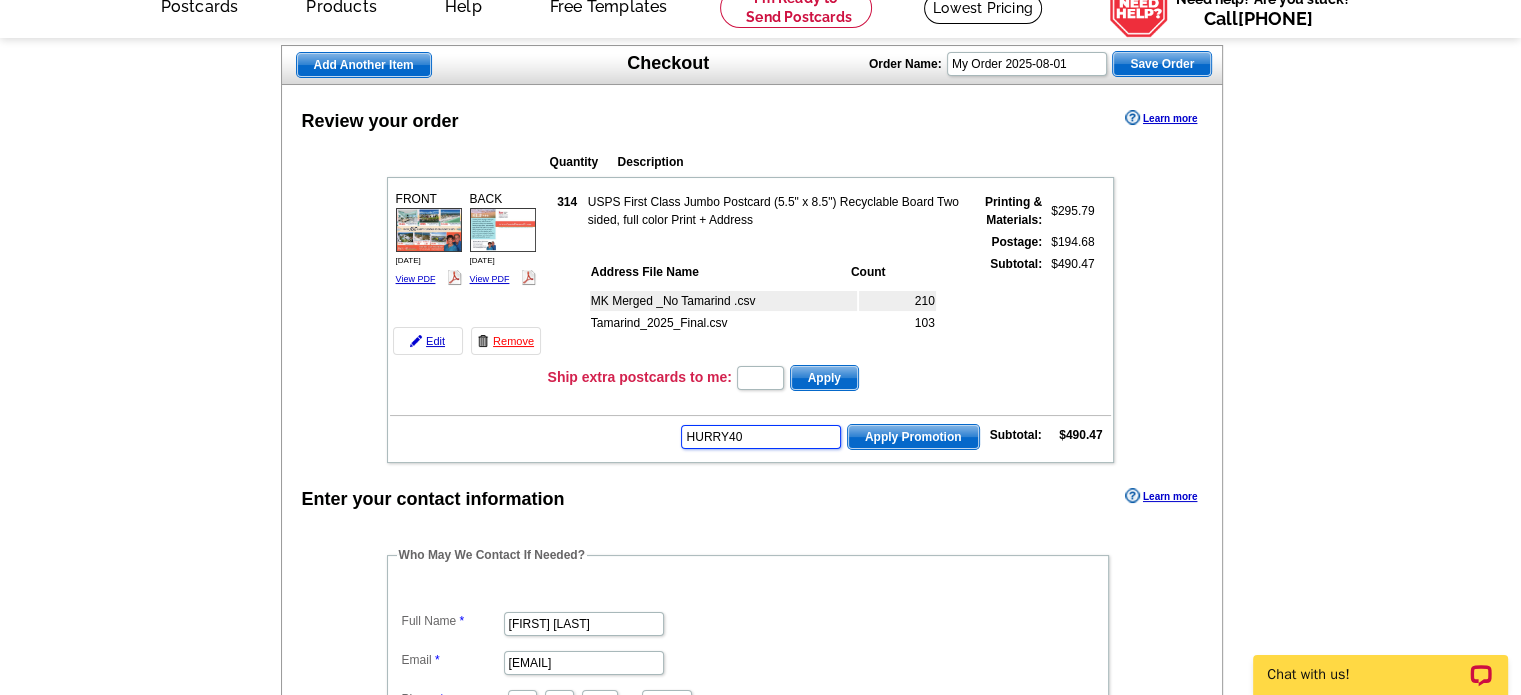 type on "HURRY40" 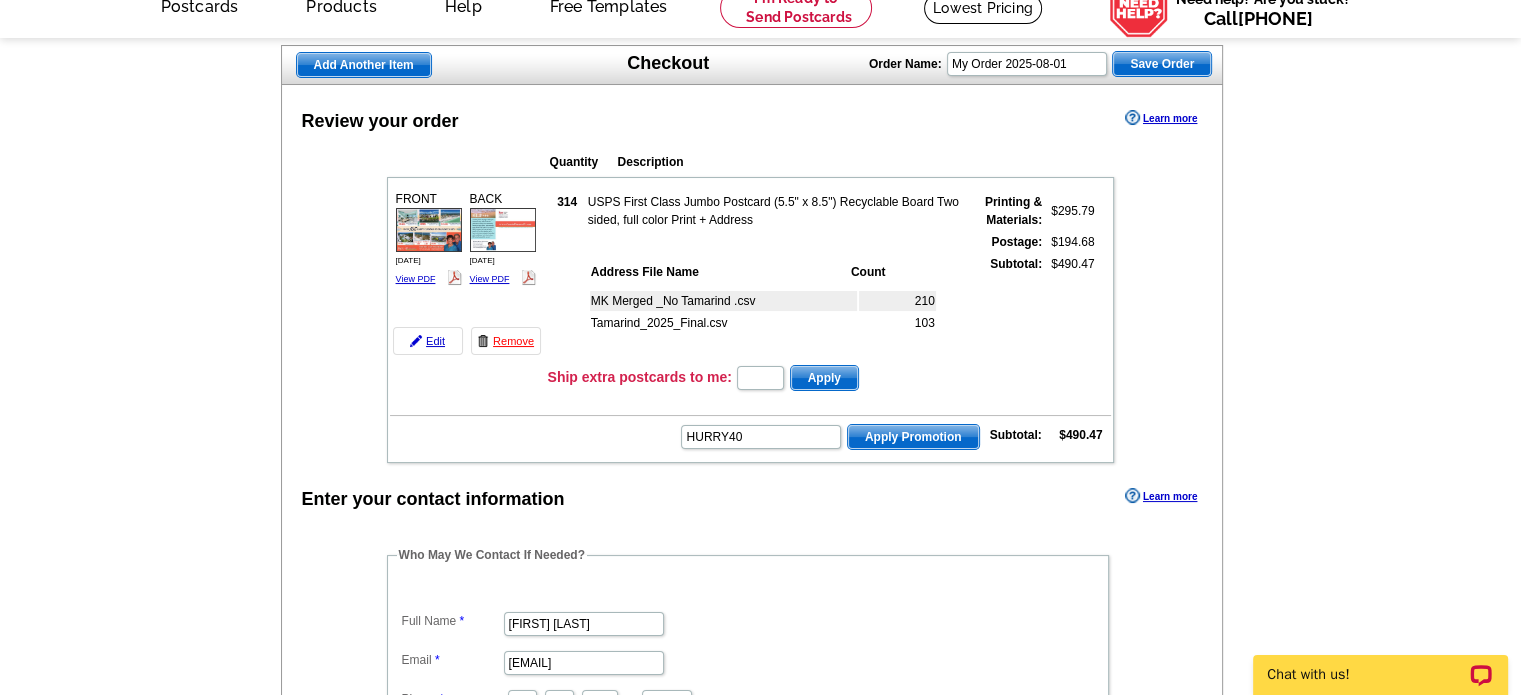 click on "Apply Promotion" at bounding box center (913, 437) 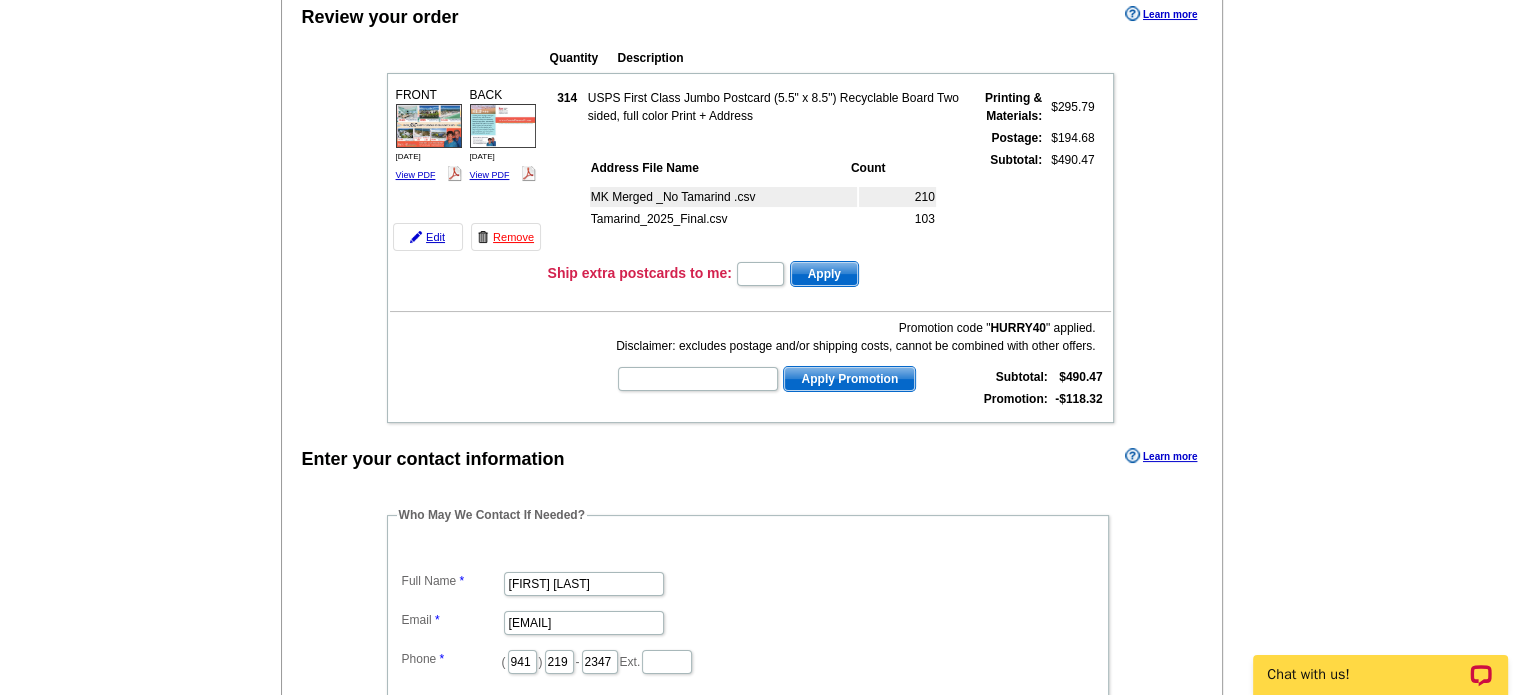 scroll, scrollTop: 0, scrollLeft: 0, axis: both 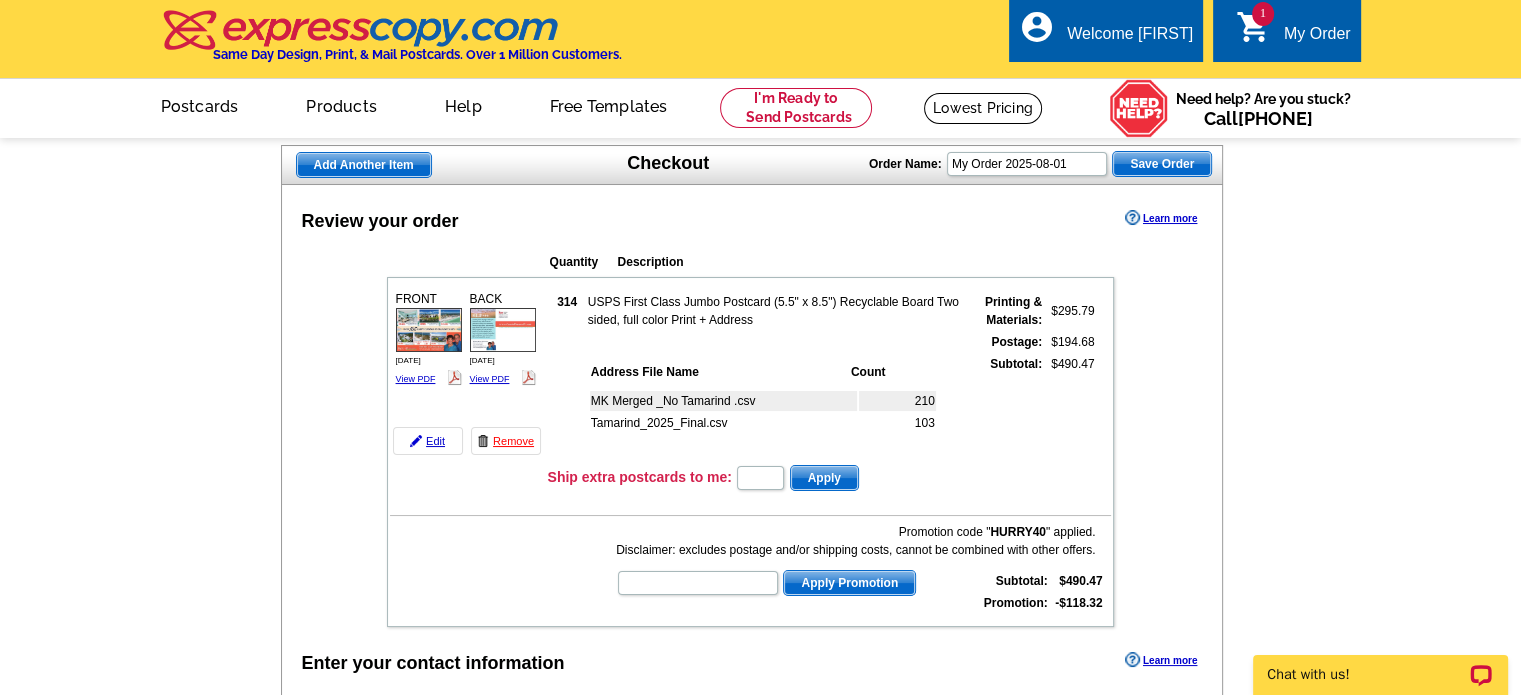 click at bounding box center (429, 329) 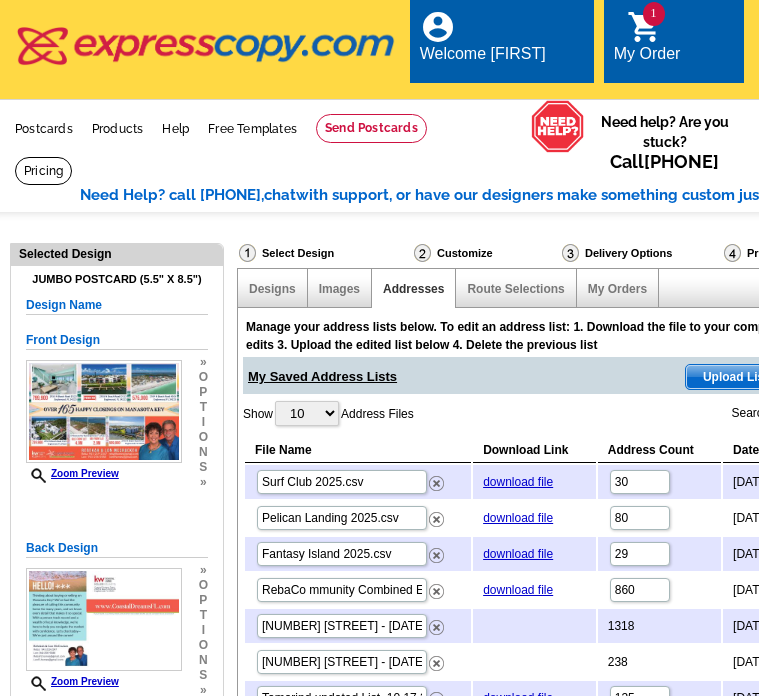 select on "785" 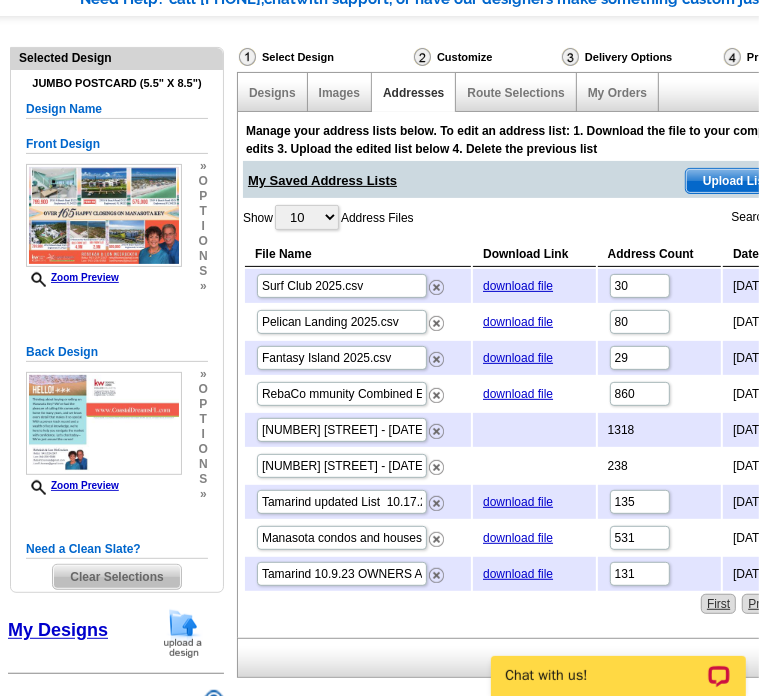 scroll, scrollTop: 0, scrollLeft: 0, axis: both 